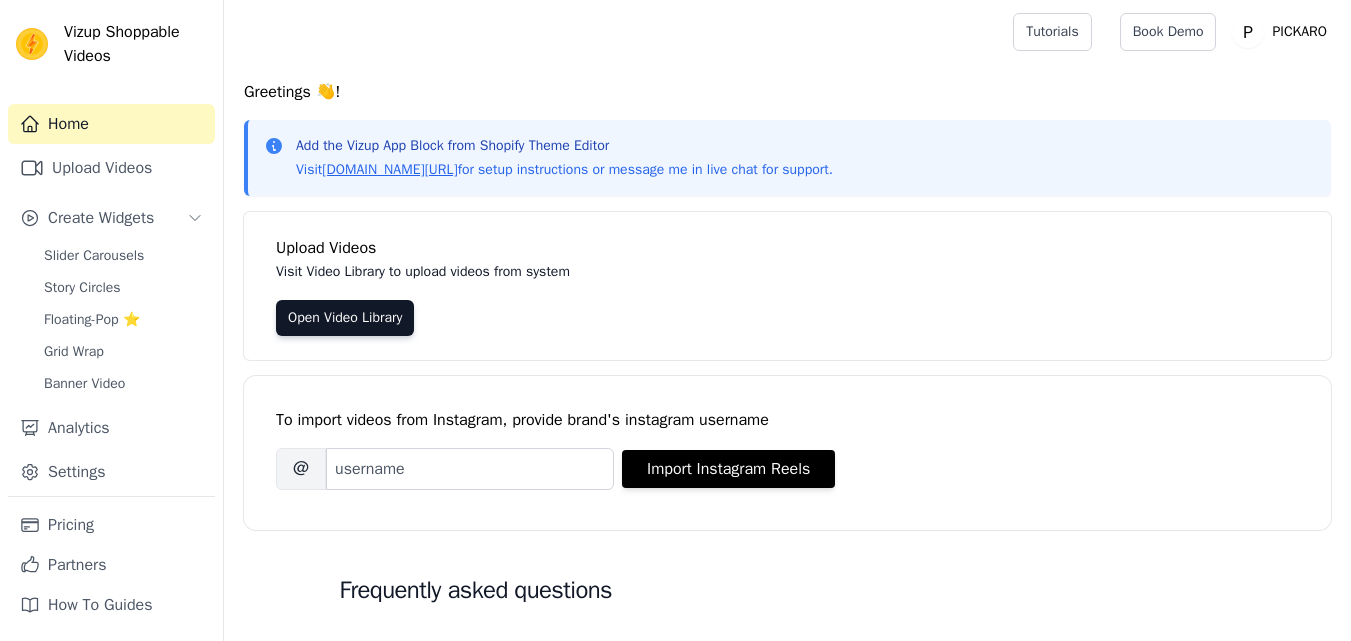scroll, scrollTop: 0, scrollLeft: 0, axis: both 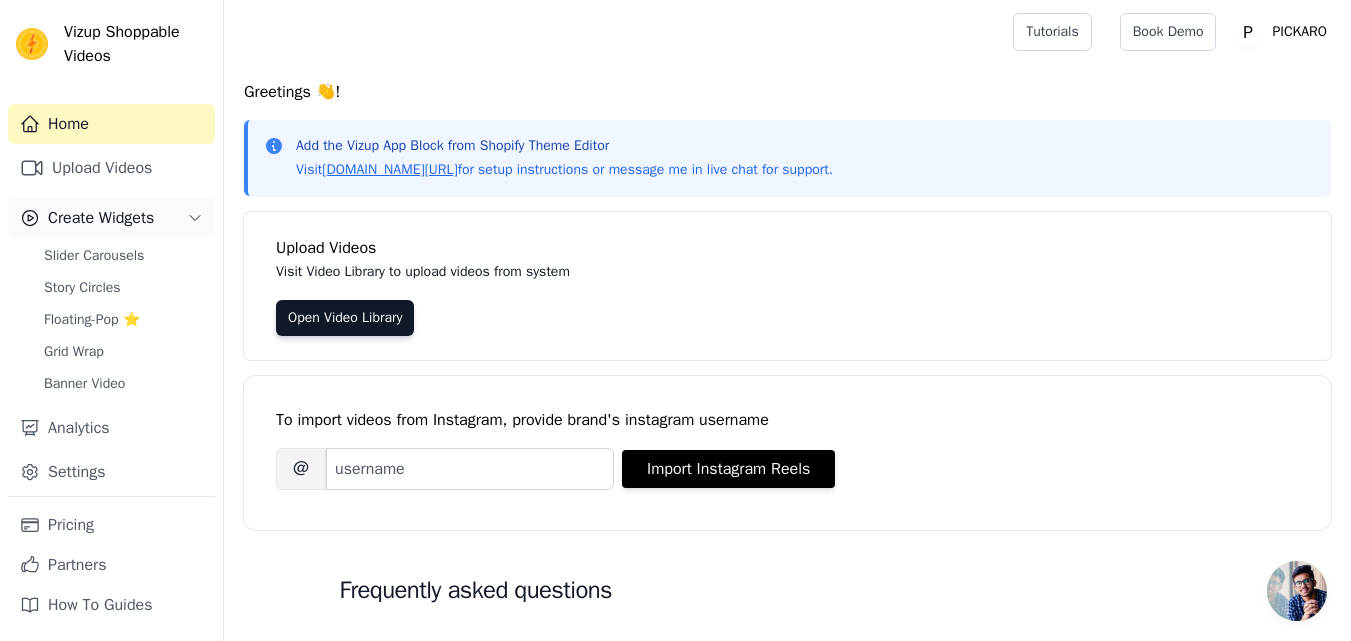 click on "Create Widgets" at bounding box center [111, 218] 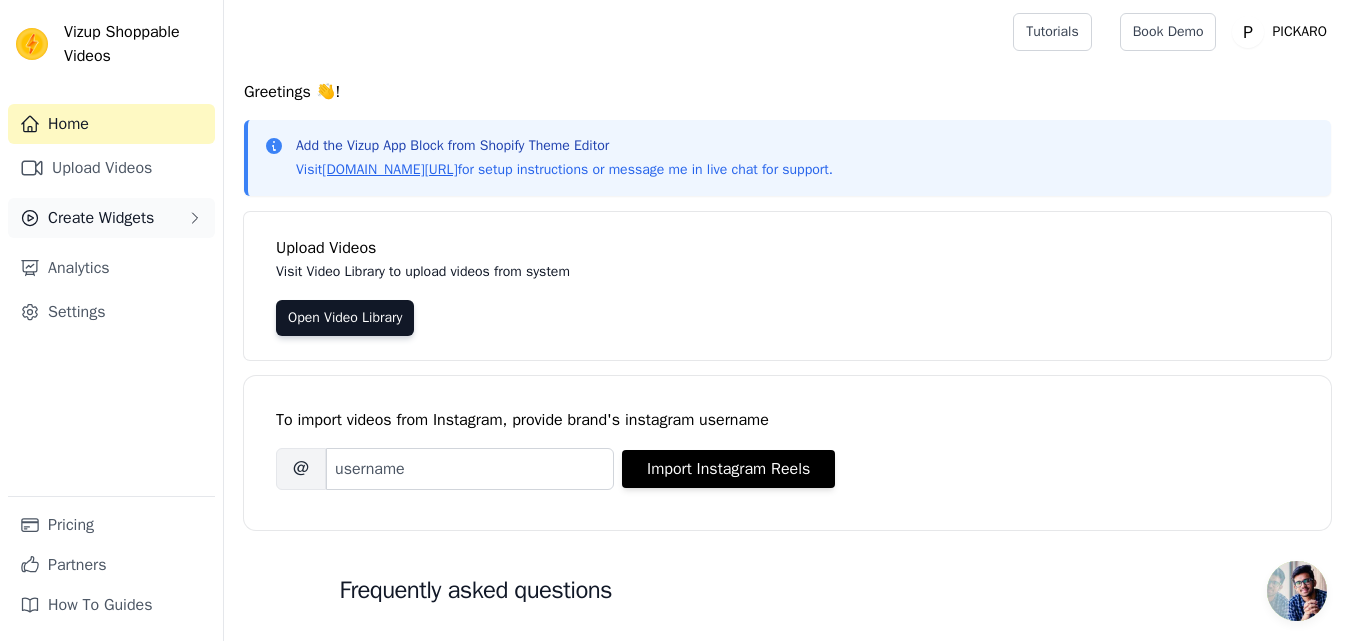 click on "Create Widgets" at bounding box center [101, 218] 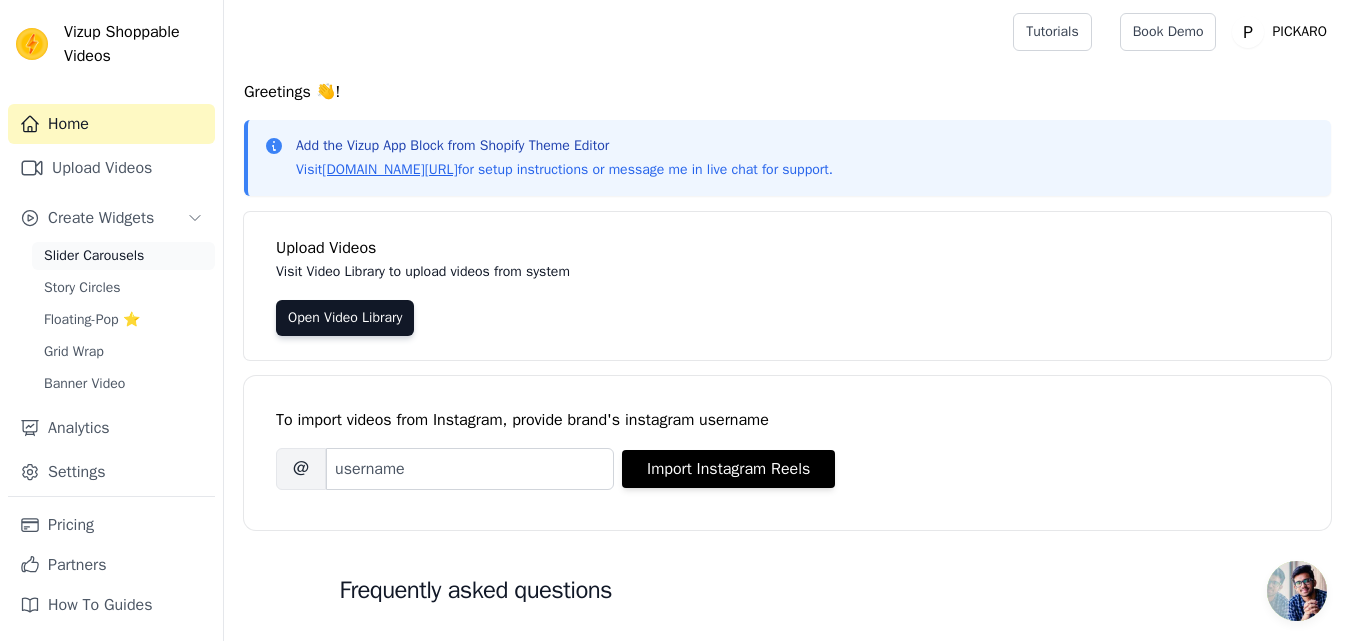 click on "Slider Carousels" at bounding box center (94, 256) 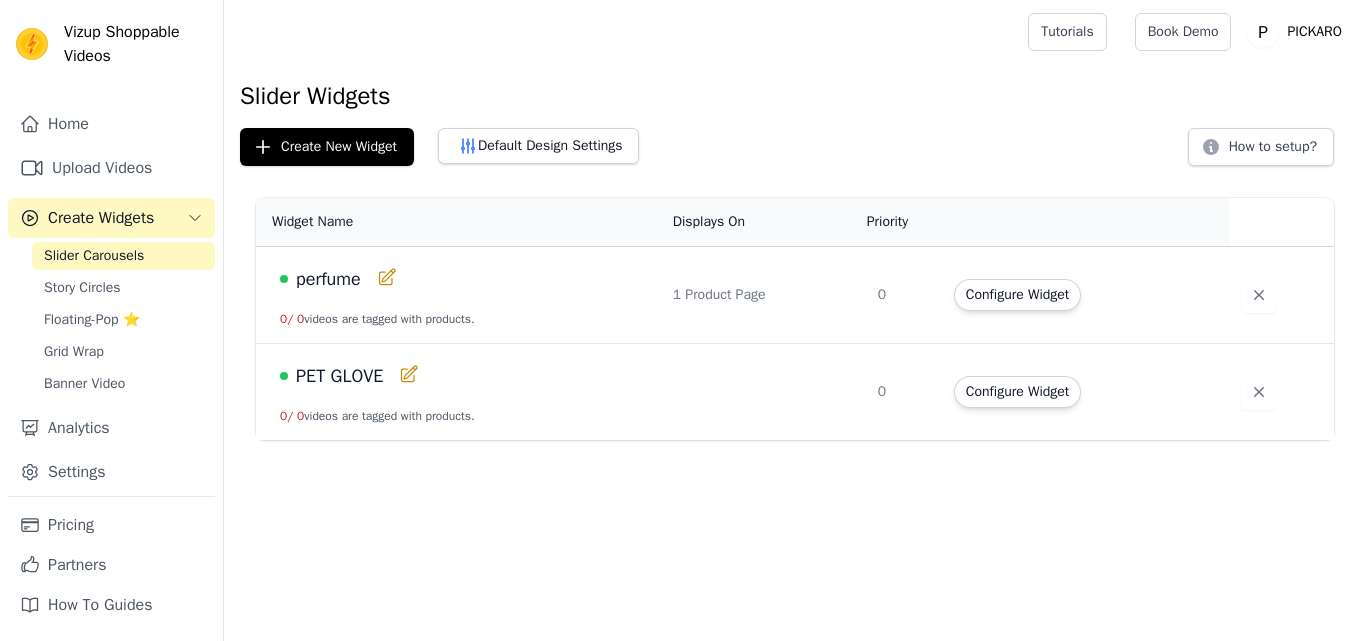 scroll, scrollTop: 0, scrollLeft: 0, axis: both 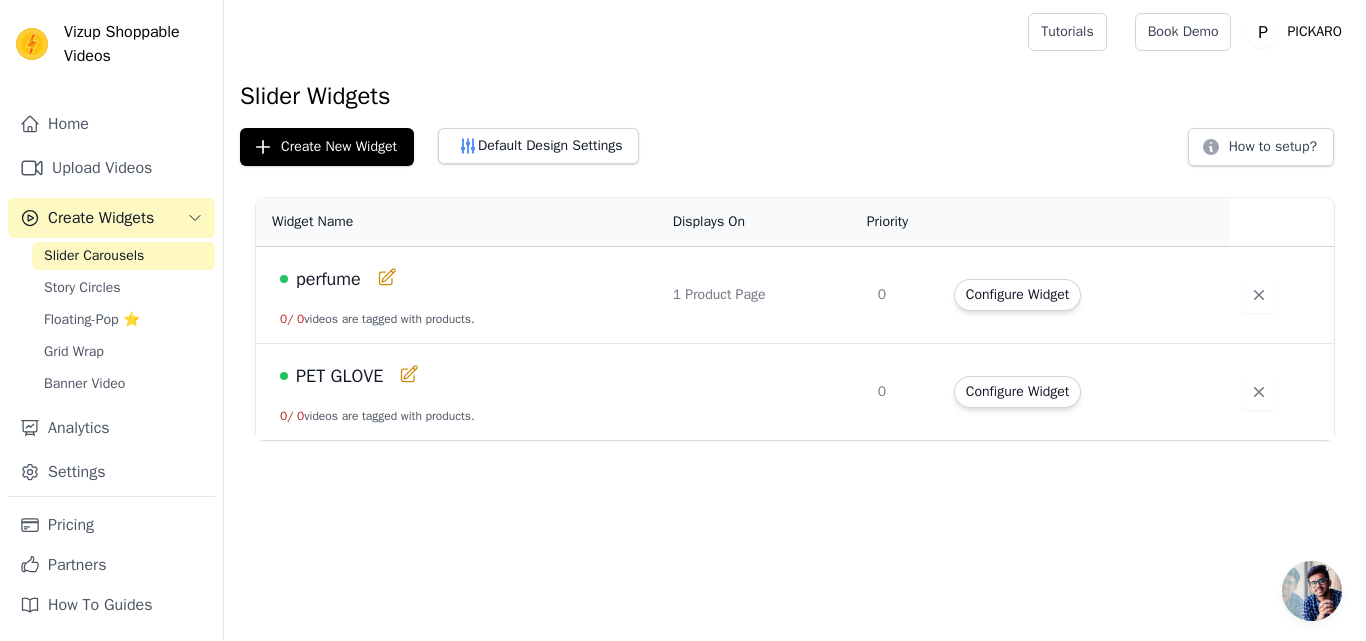 click on "PET GLOVE" at bounding box center [464, 376] 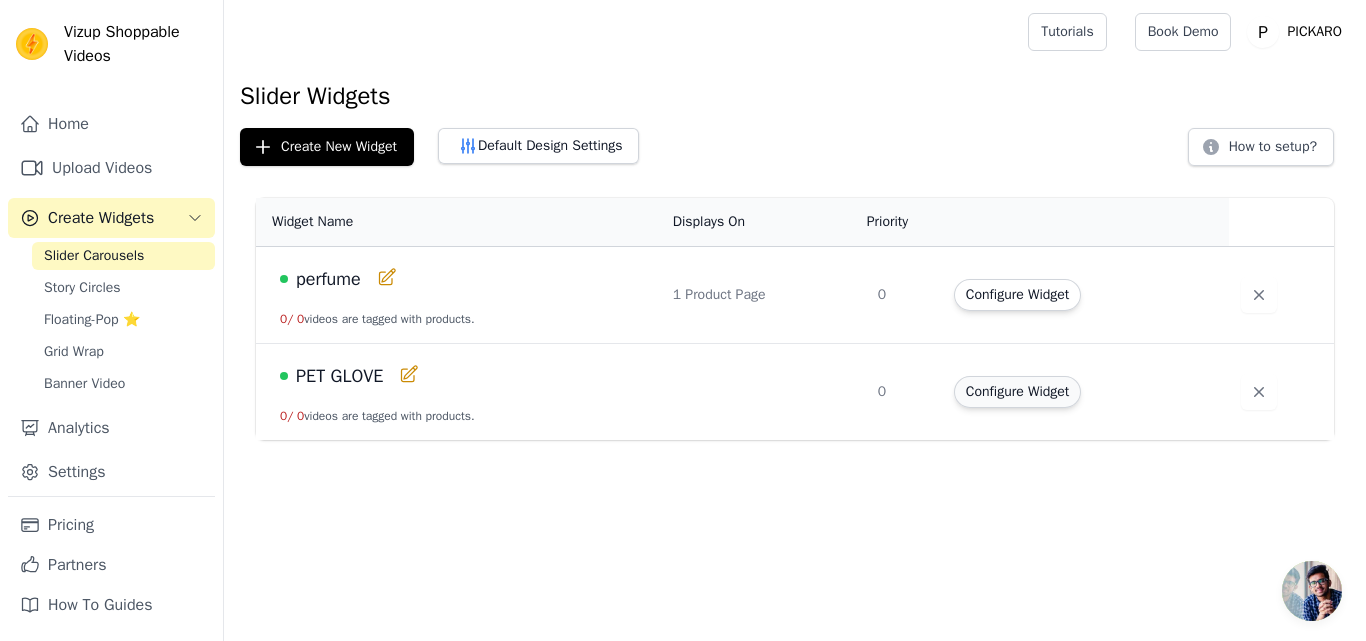 click on "Configure Widget" at bounding box center (1017, 392) 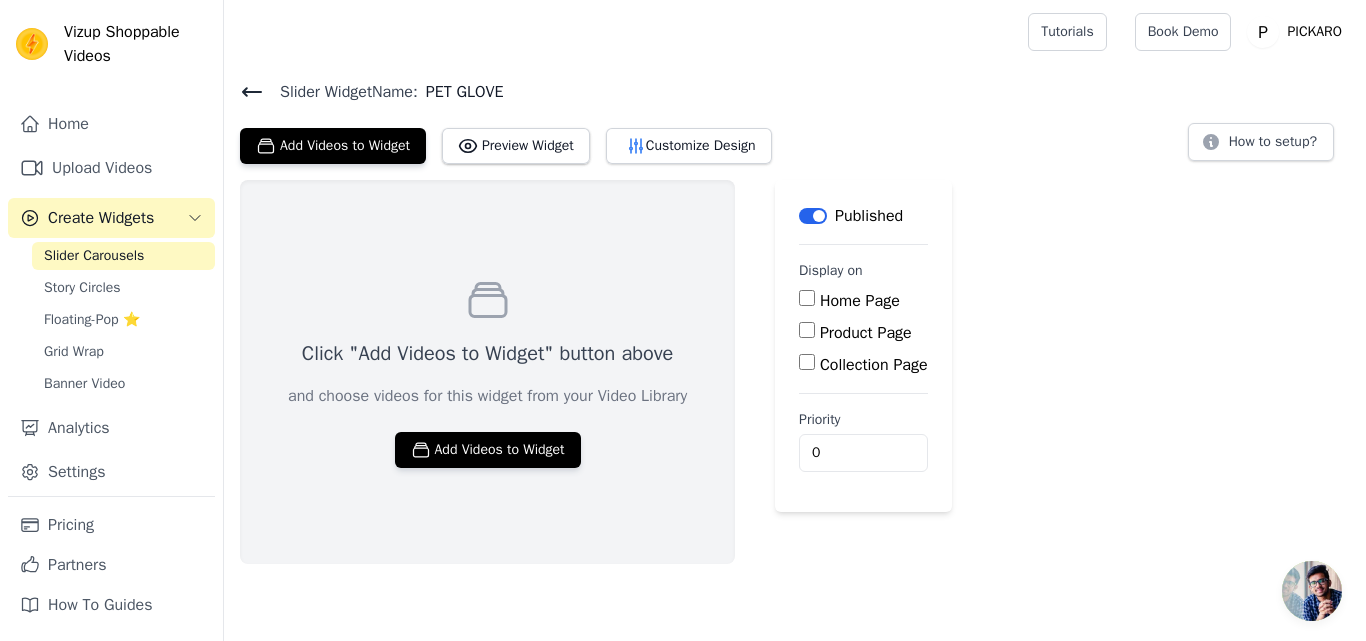 click on "Product Page" at bounding box center (863, 333) 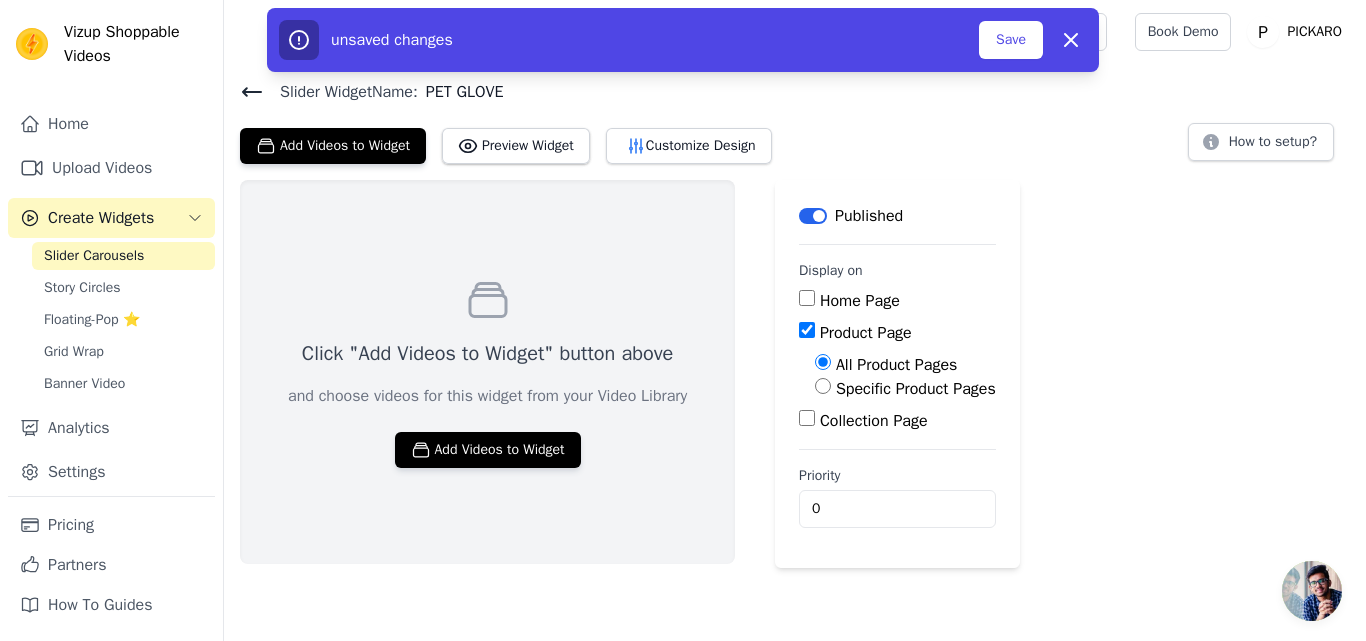 click on "Specific Product Pages" at bounding box center (823, 386) 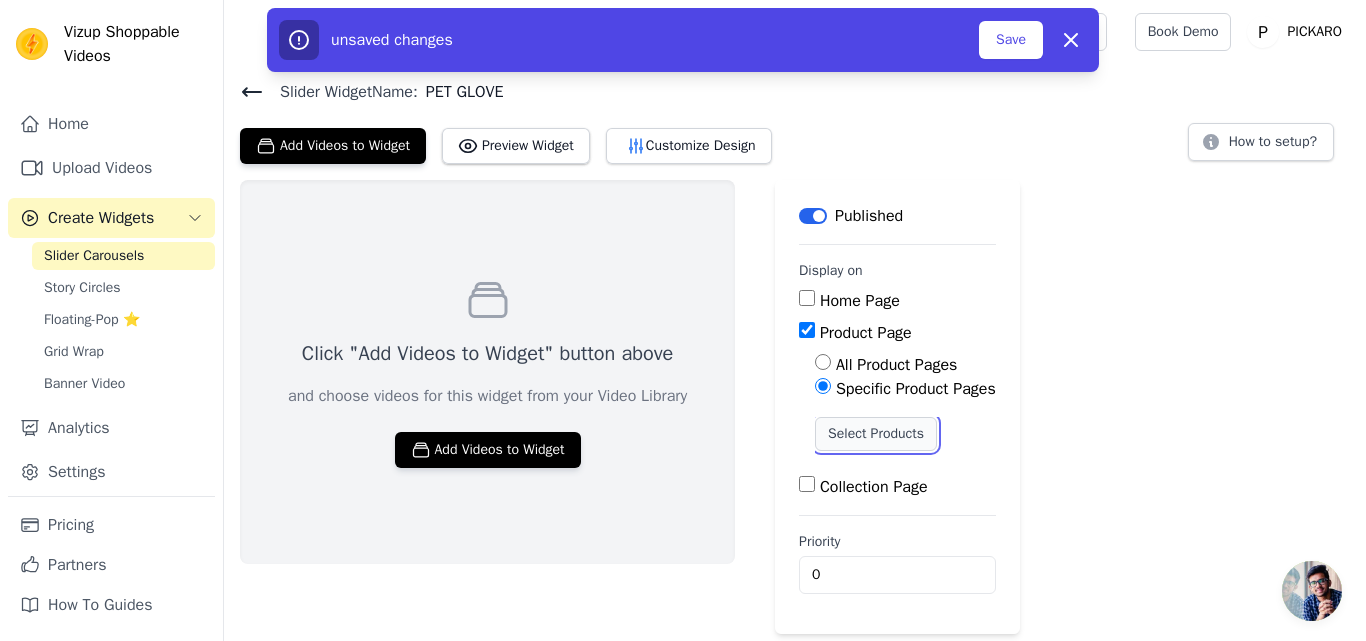 click on "Select Products" at bounding box center [876, 434] 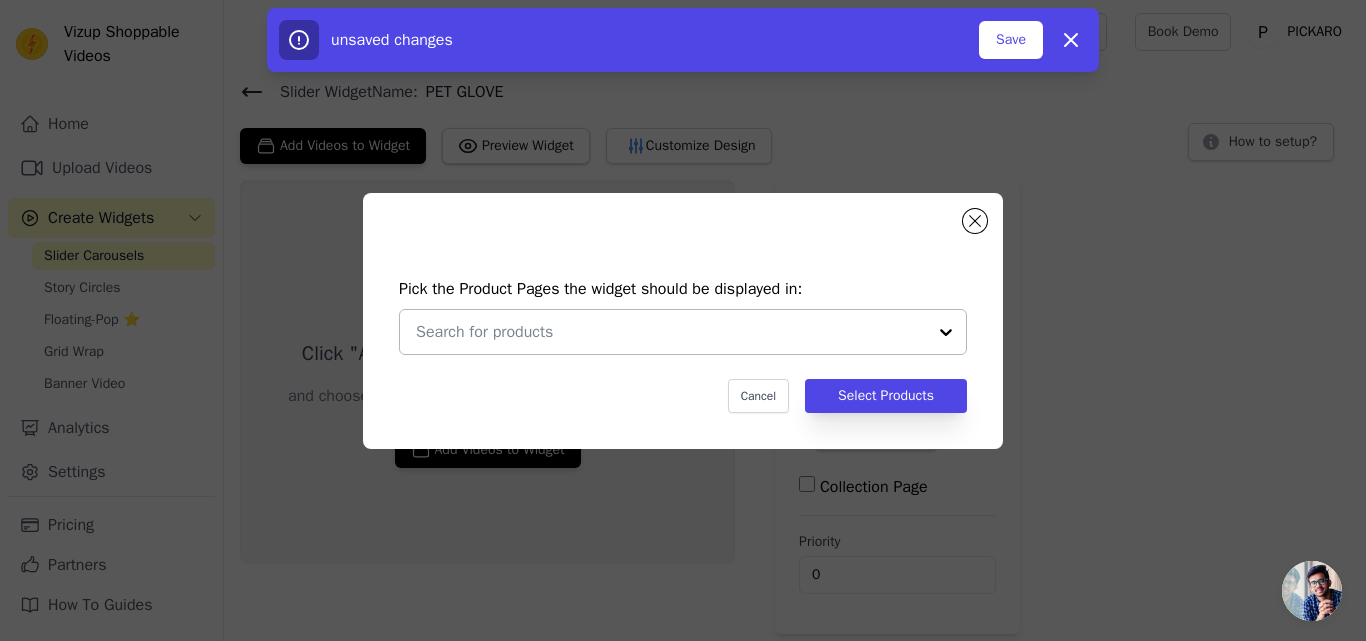 click at bounding box center [671, 332] 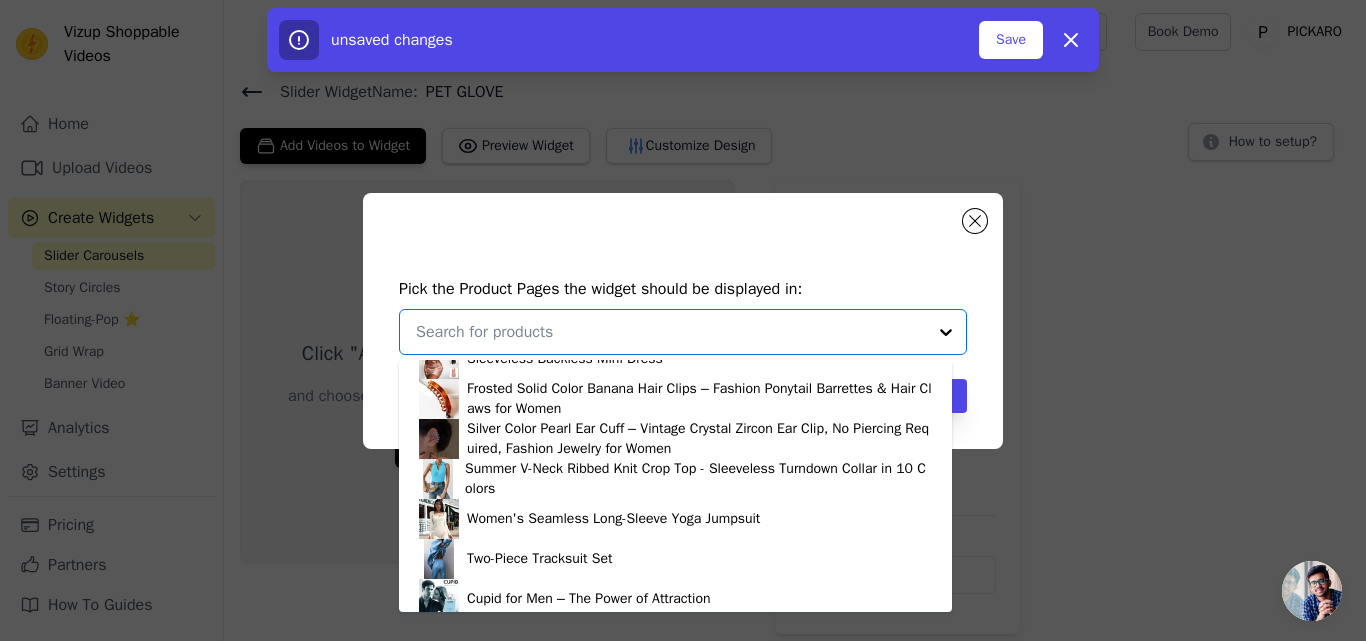 scroll, scrollTop: 274, scrollLeft: 0, axis: vertical 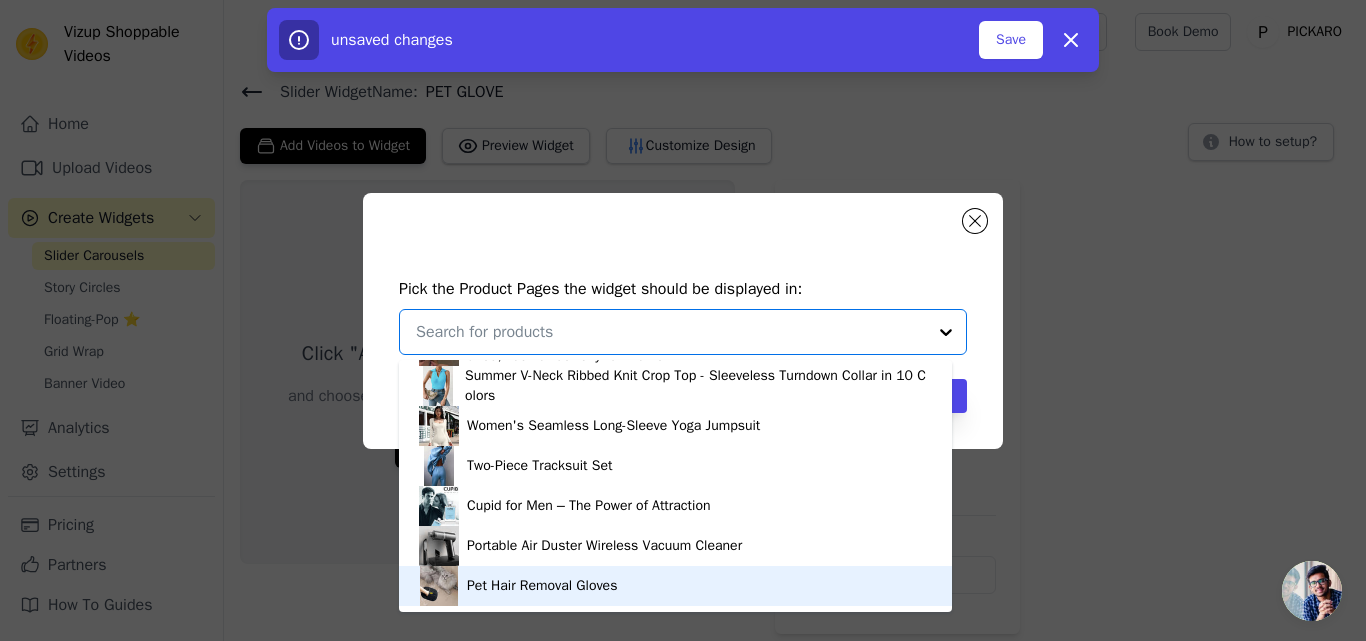 click on "Pet Hair Removal Gloves" at bounding box center (675, 586) 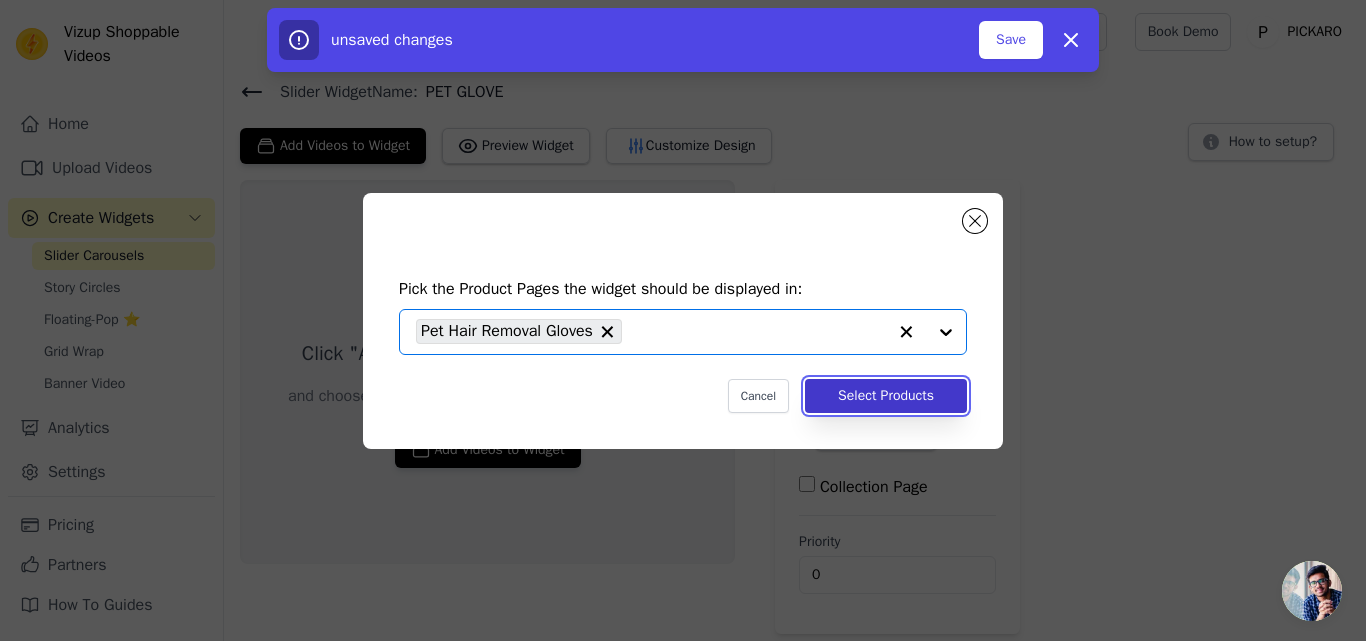 click on "Select Products" at bounding box center [886, 396] 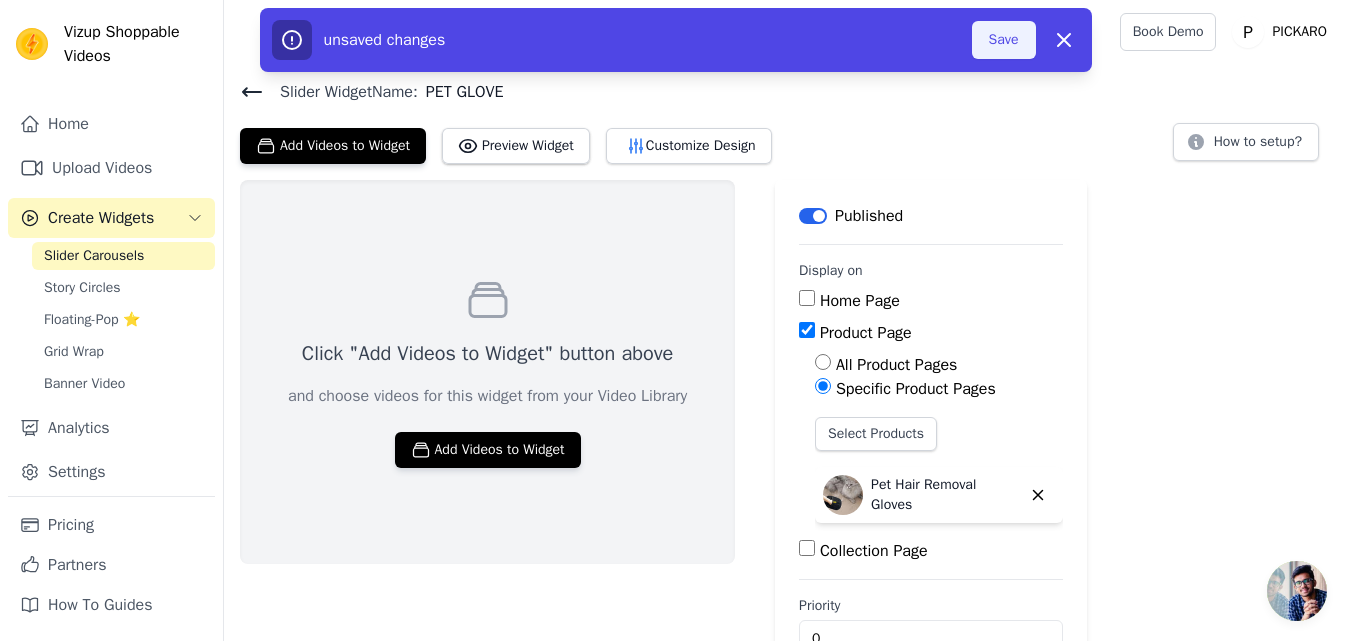 click on "Save" at bounding box center (1004, 40) 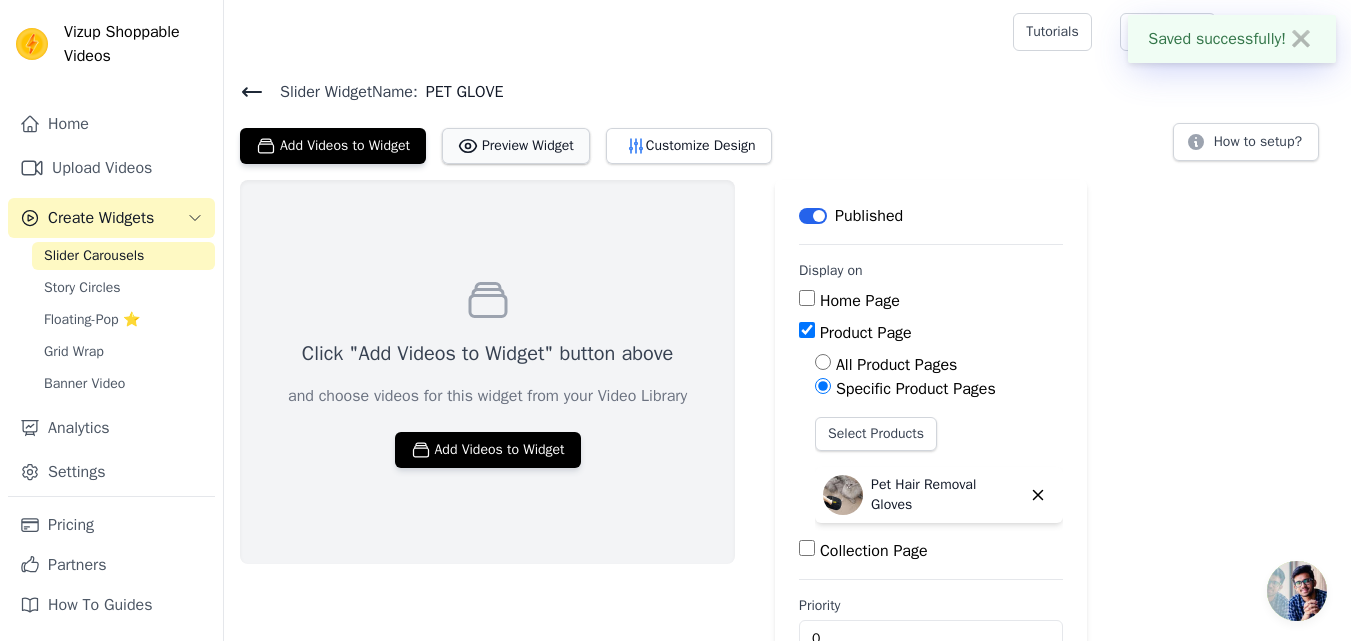 click on "Preview Widget" at bounding box center (516, 146) 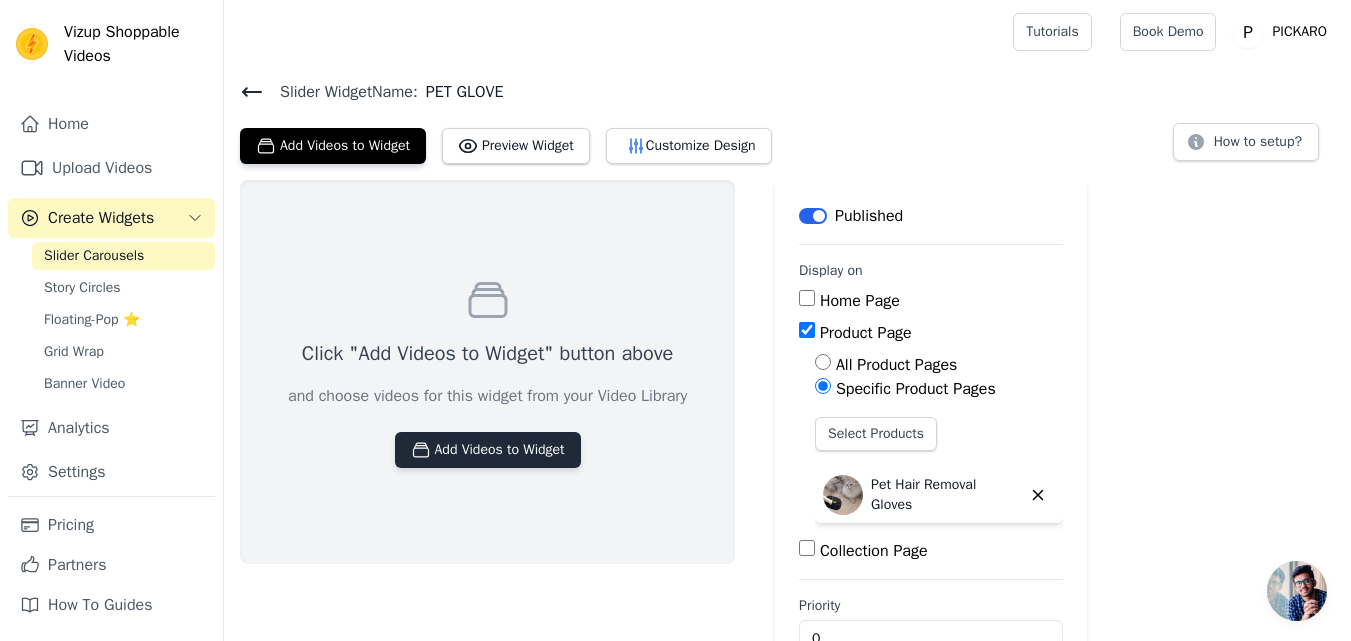 click on "Add Videos to Widget" at bounding box center (488, 450) 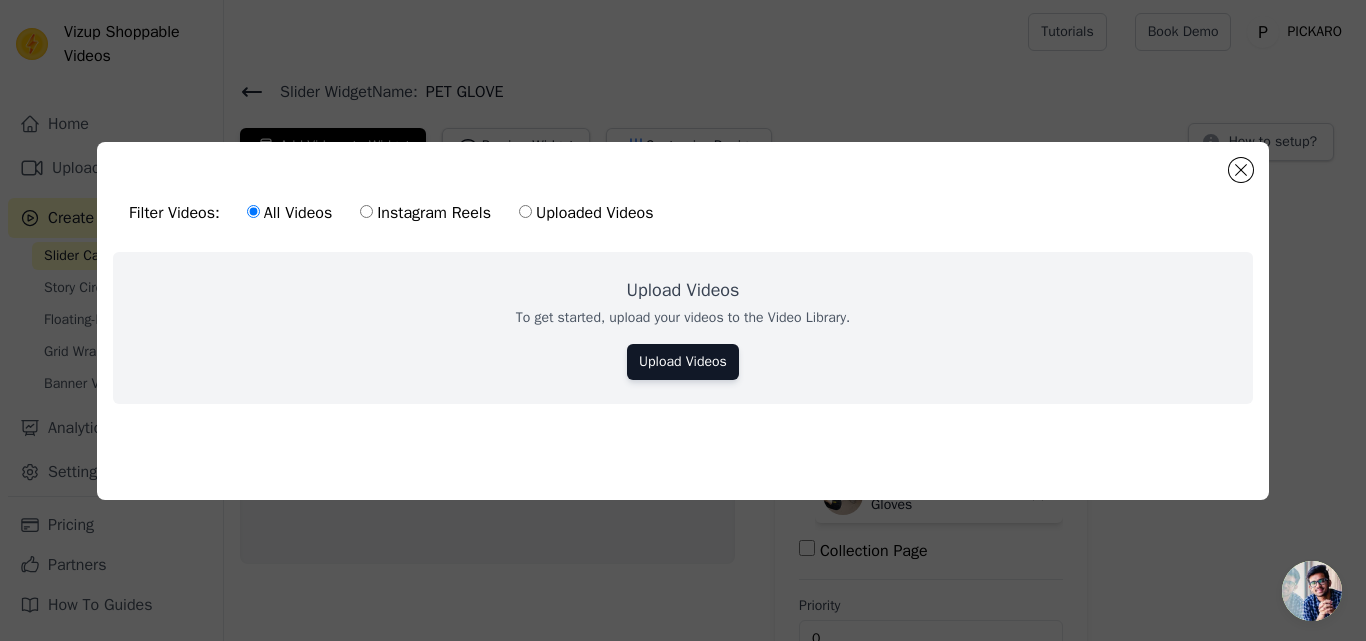 click on "Instagram Reels" at bounding box center (366, 211) 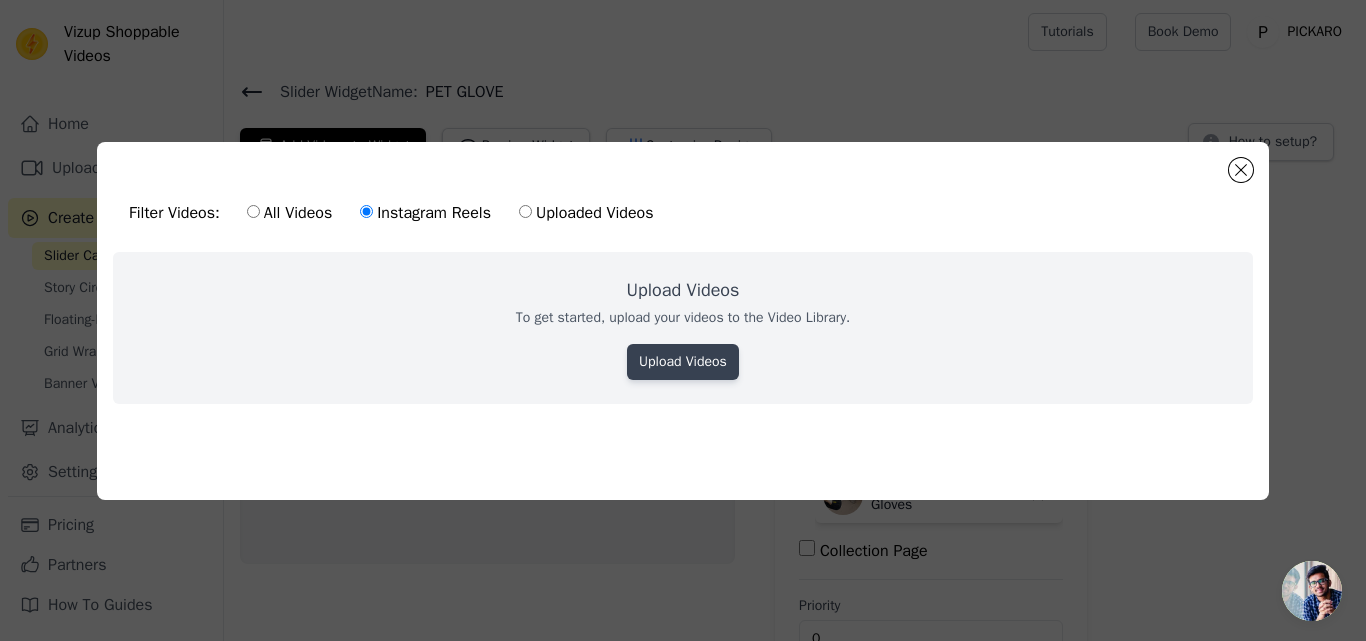 click on "Upload Videos" at bounding box center (683, 362) 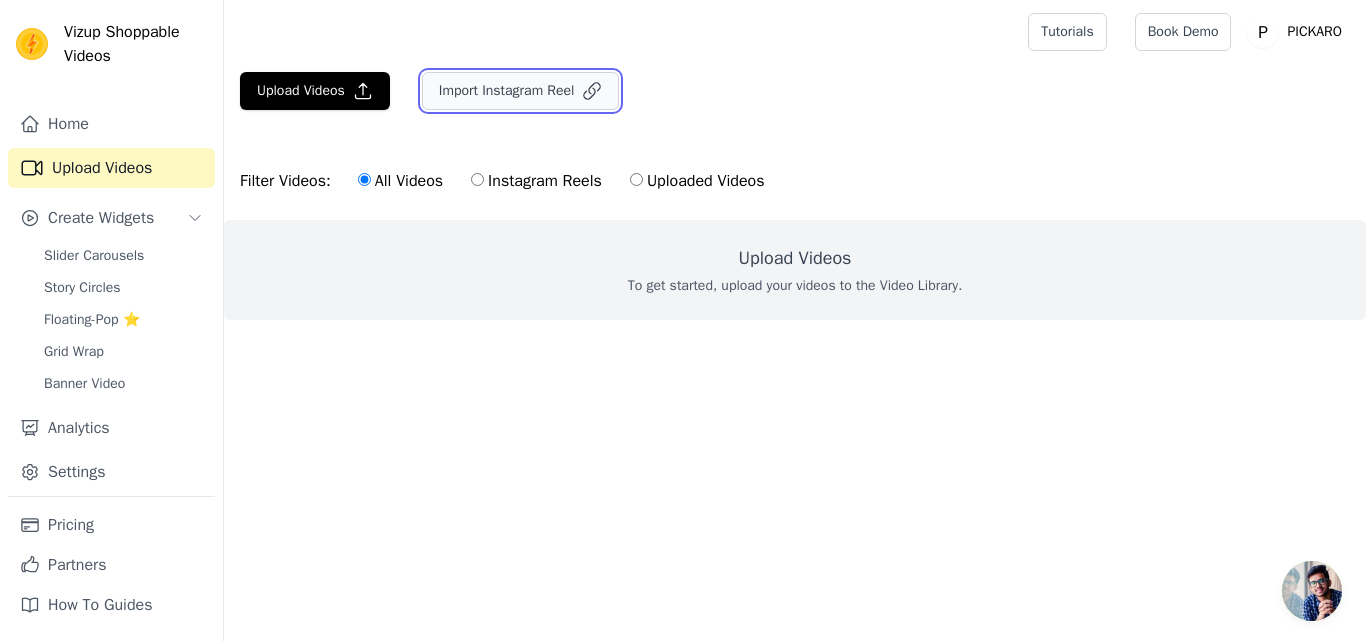click on "Import Instagram Reel" at bounding box center [521, 91] 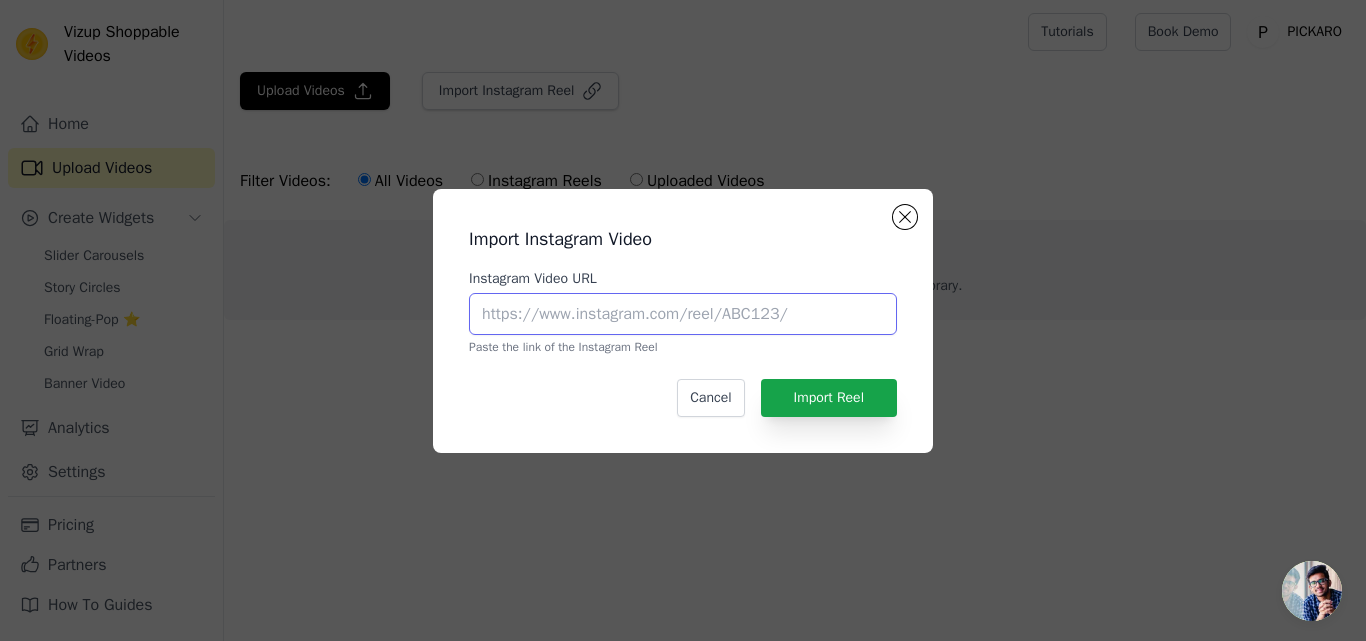 click on "Instagram Video URL" at bounding box center [683, 314] 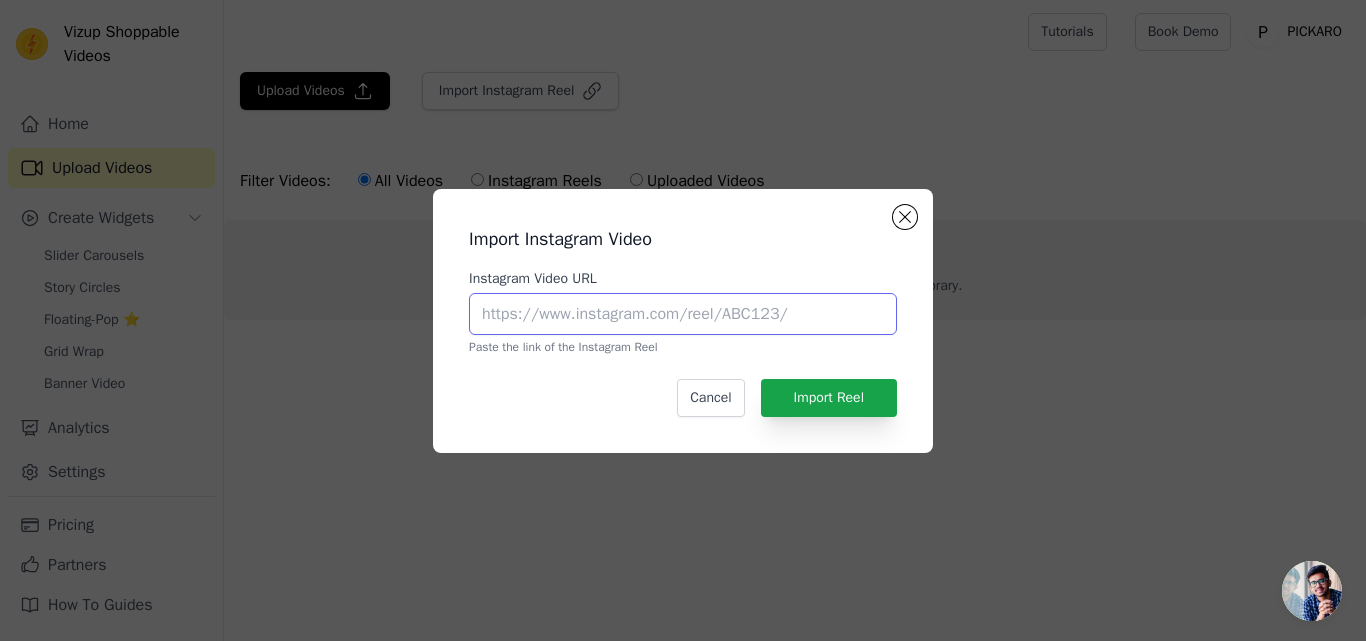click on "Instagram Video URL" at bounding box center [683, 314] 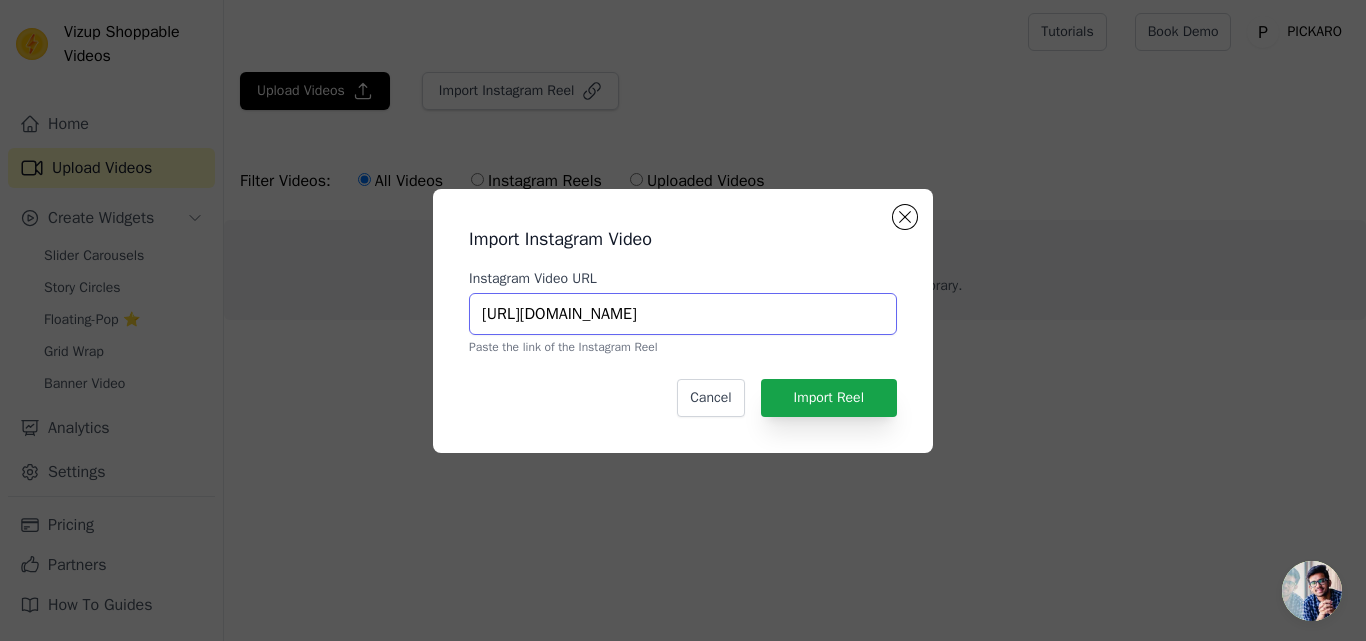 scroll, scrollTop: 0, scrollLeft: 182, axis: horizontal 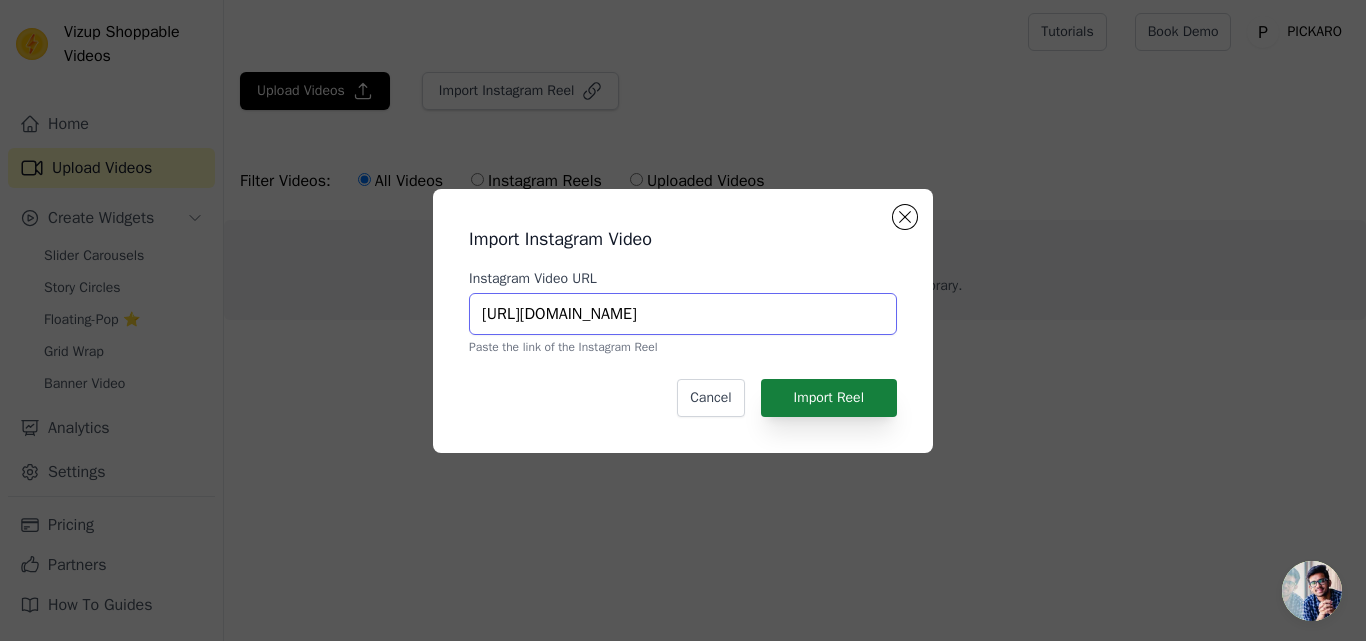 type on "https://www.instagram.com/reel/DKdDUUjxXwC/?igsh=MWhhNm9icmlkdjFpNA==" 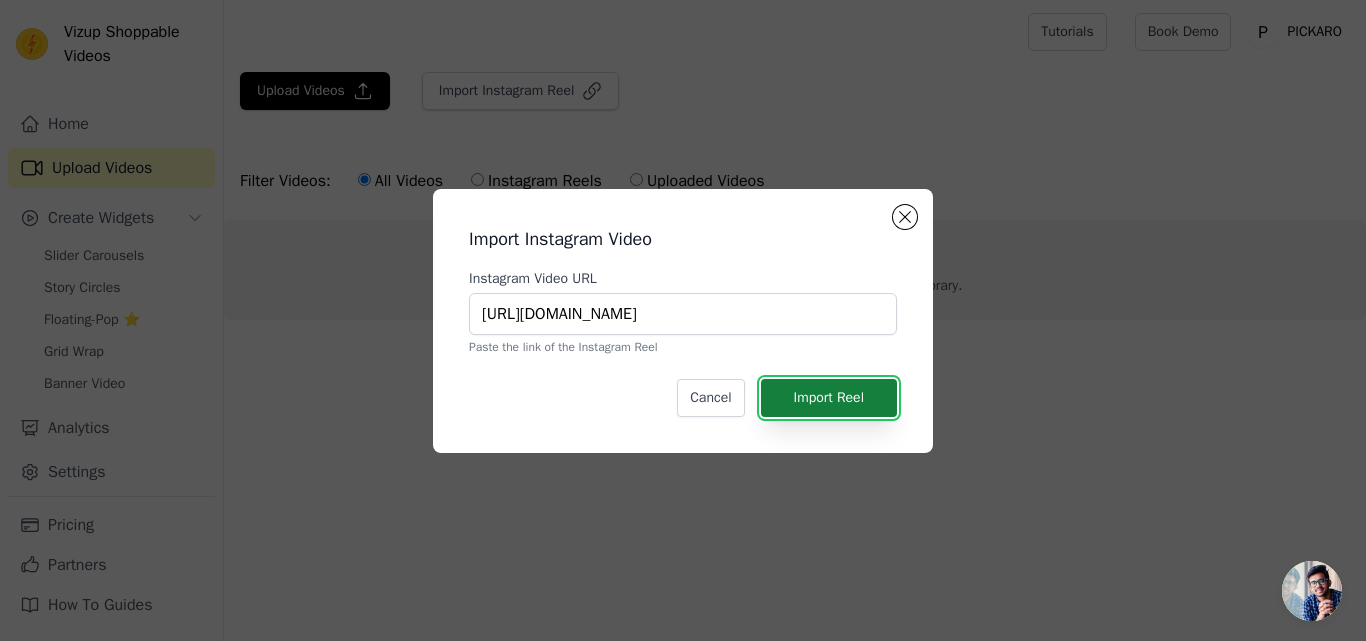 scroll, scrollTop: 0, scrollLeft: 0, axis: both 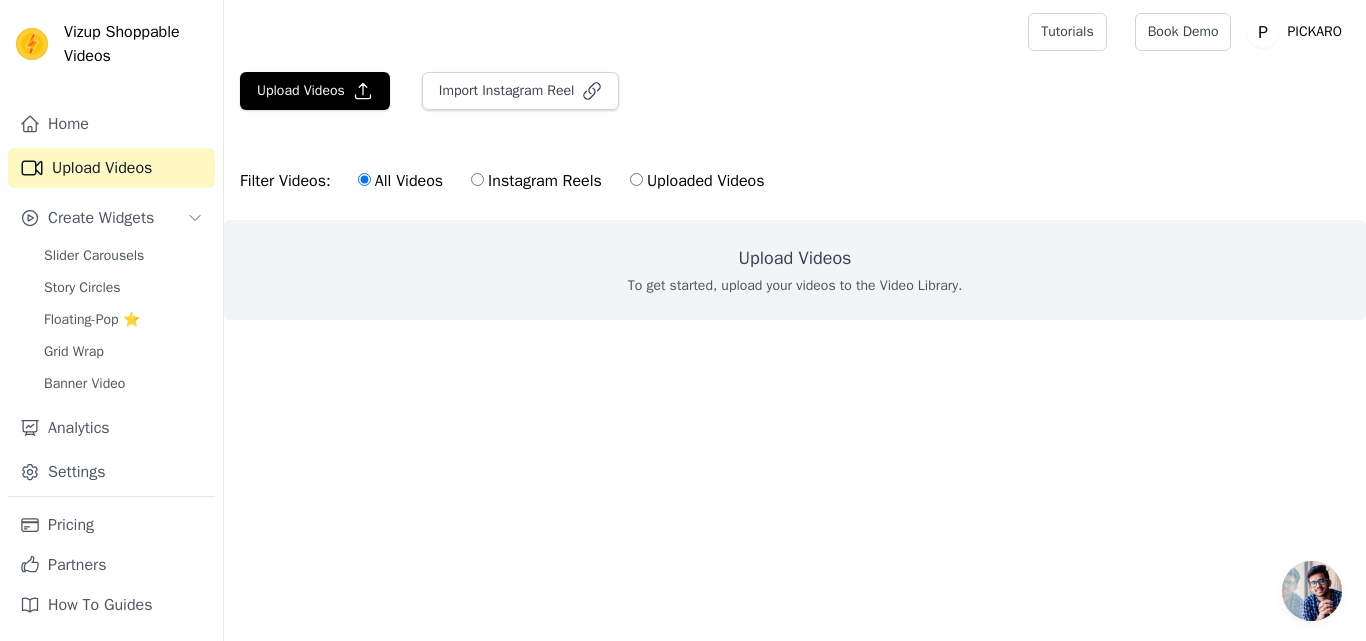 click at bounding box center (795, 336) 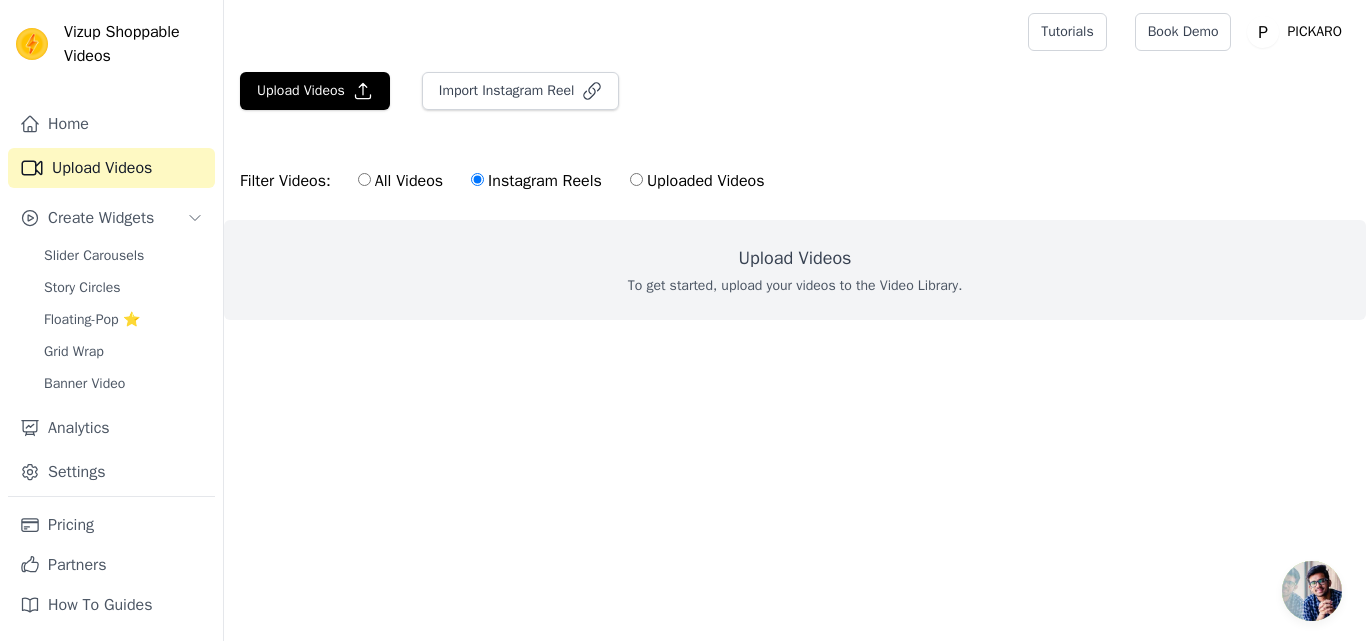 click on "Uploaded Videos" at bounding box center [636, 179] 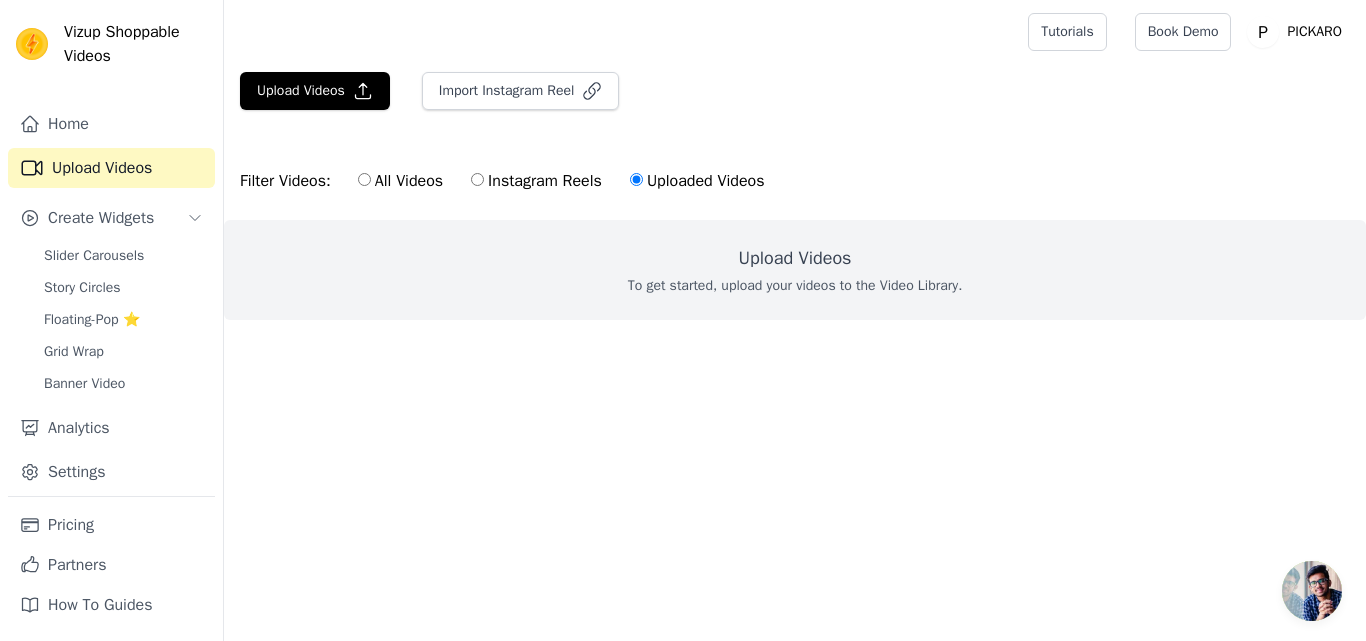 click on "All Videos" at bounding box center (364, 179) 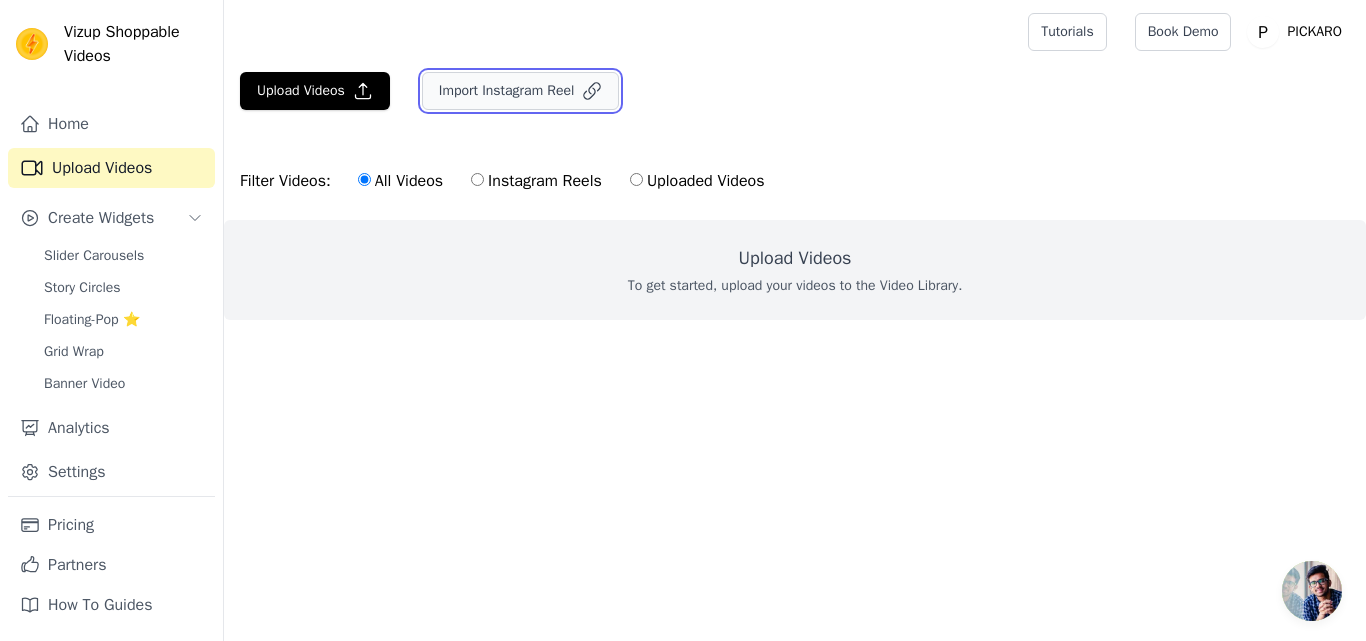 click on "Import Instagram Reel" at bounding box center (521, 91) 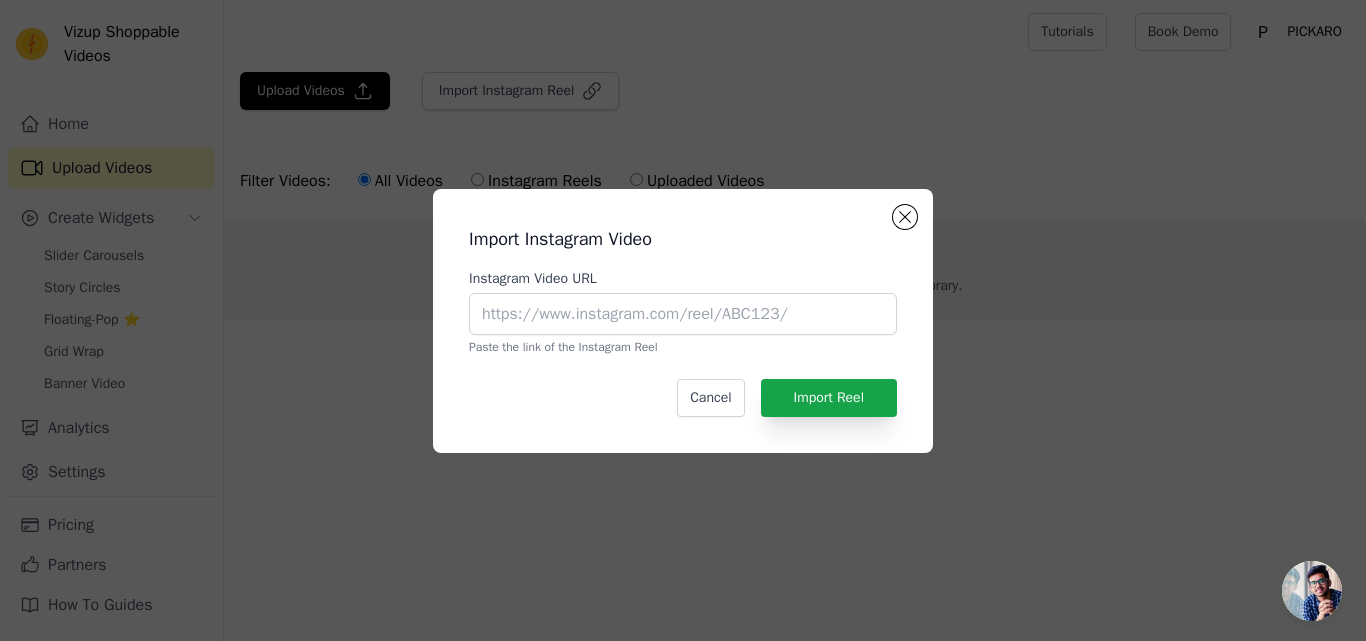 click on "Instagram Video URL       Paste the link of the Instagram Reel" at bounding box center (683, 312) 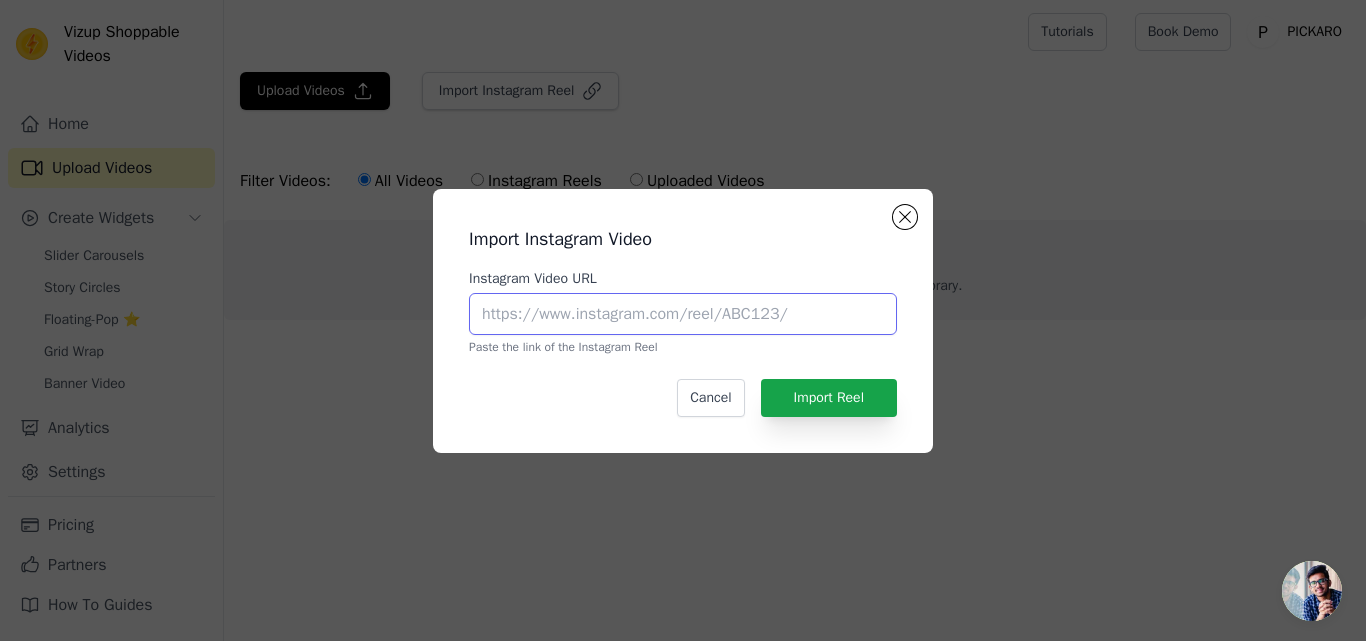 click on "Instagram Video URL" at bounding box center (683, 314) 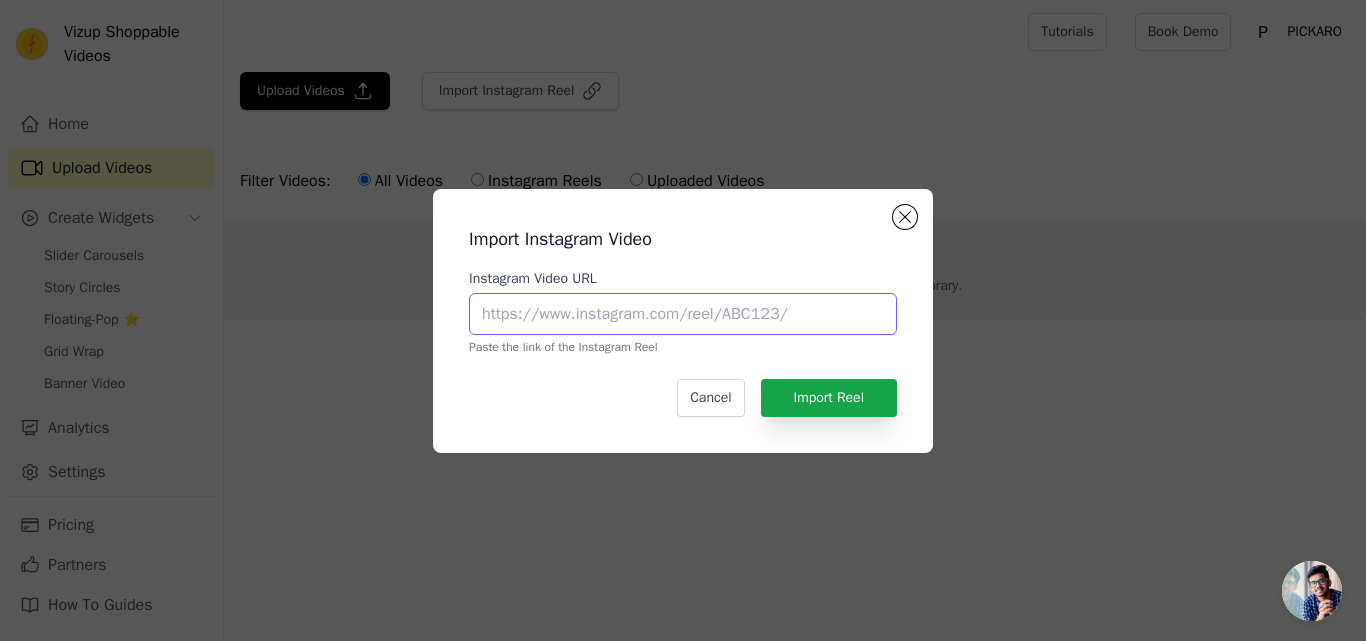 paste on "https://www.instagram.com/reel/DMPAbYdIABZ/?igsh=MThnZmJ3Z21uaXNlYw==" 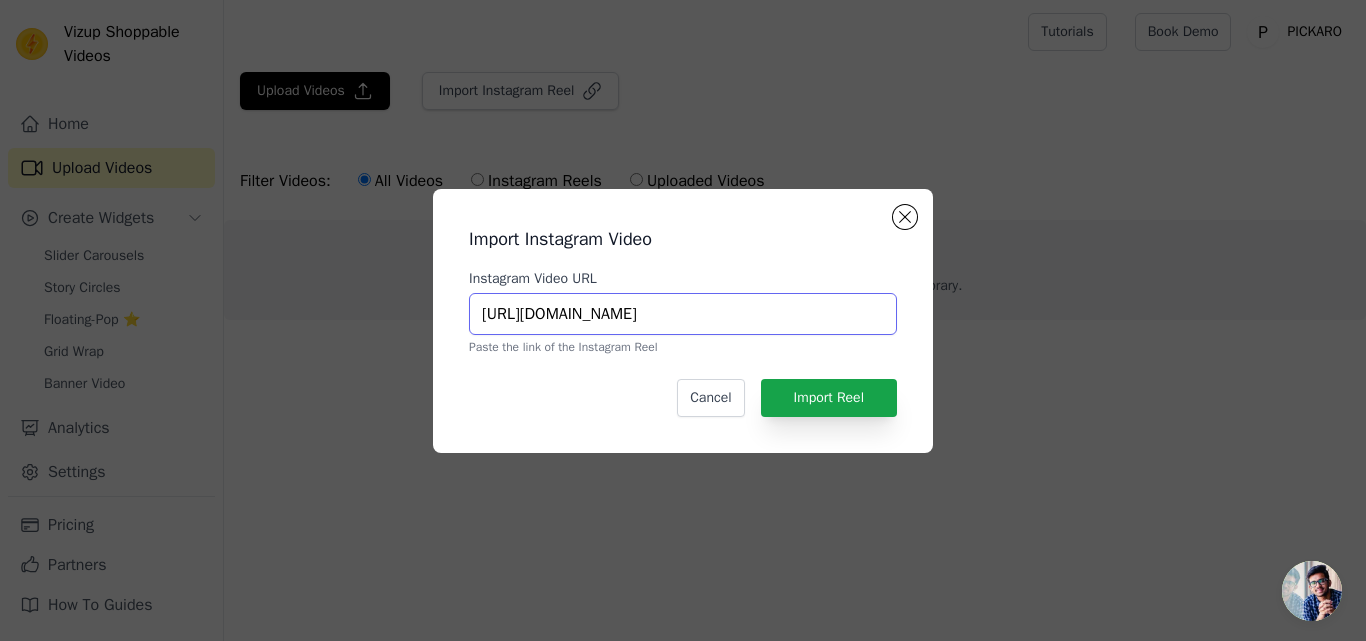 scroll, scrollTop: 0, scrollLeft: 176, axis: horizontal 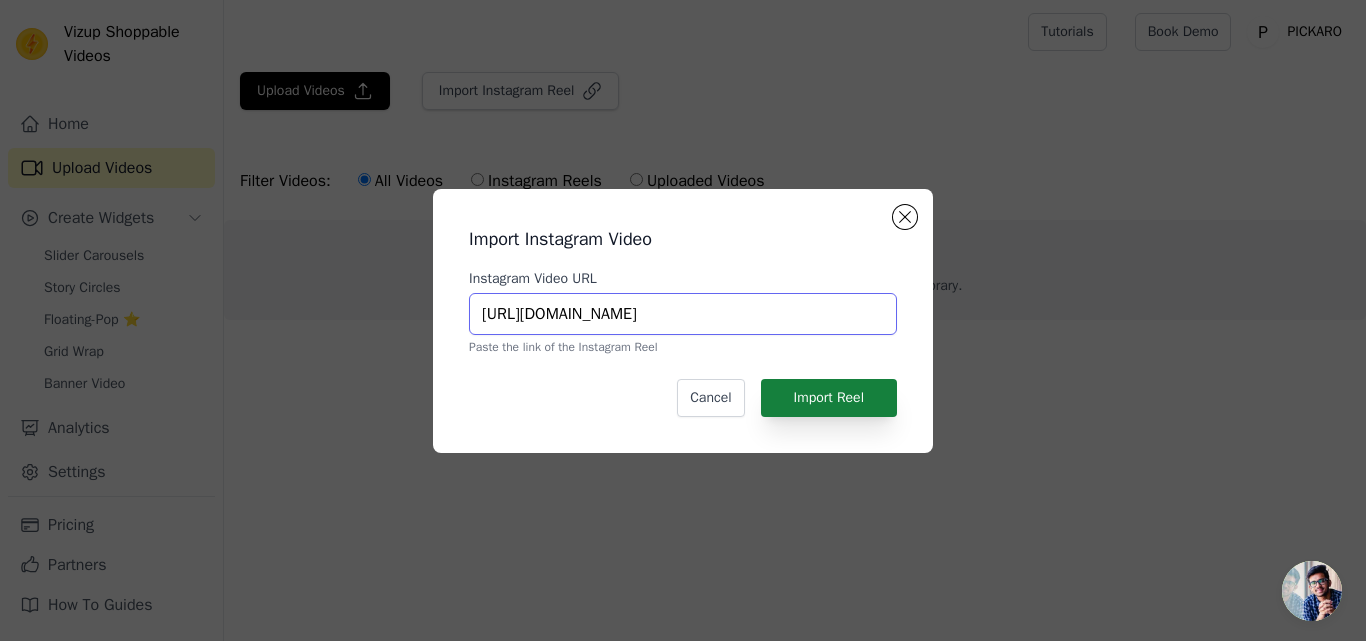type on "https://www.instagram.com/reel/DMPAbYdIABZ/?igsh=MThnZmJ3Z21uaXNlYw==" 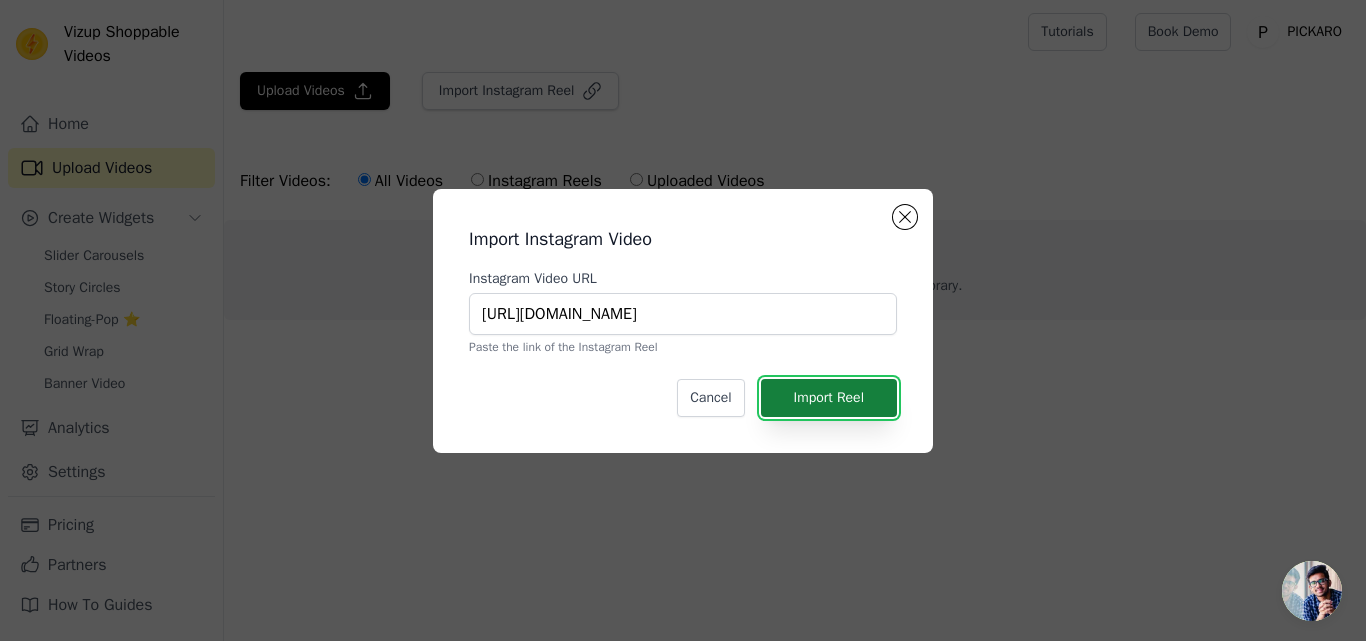 scroll, scrollTop: 0, scrollLeft: 0, axis: both 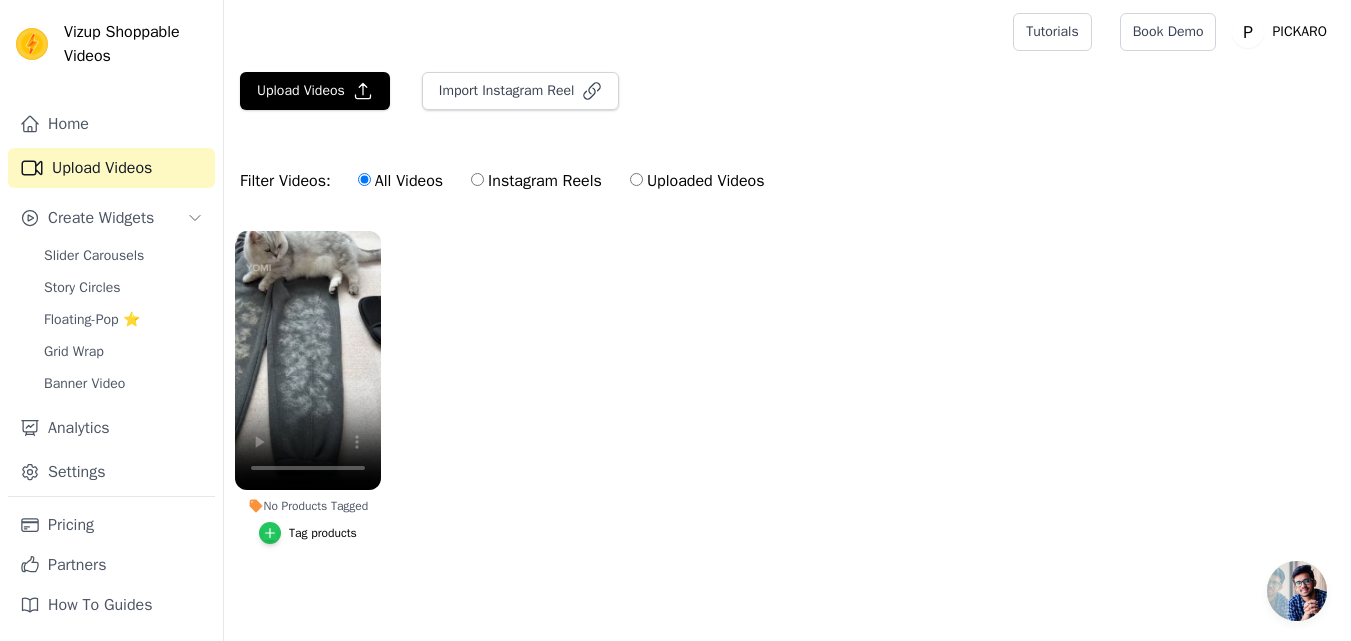 click 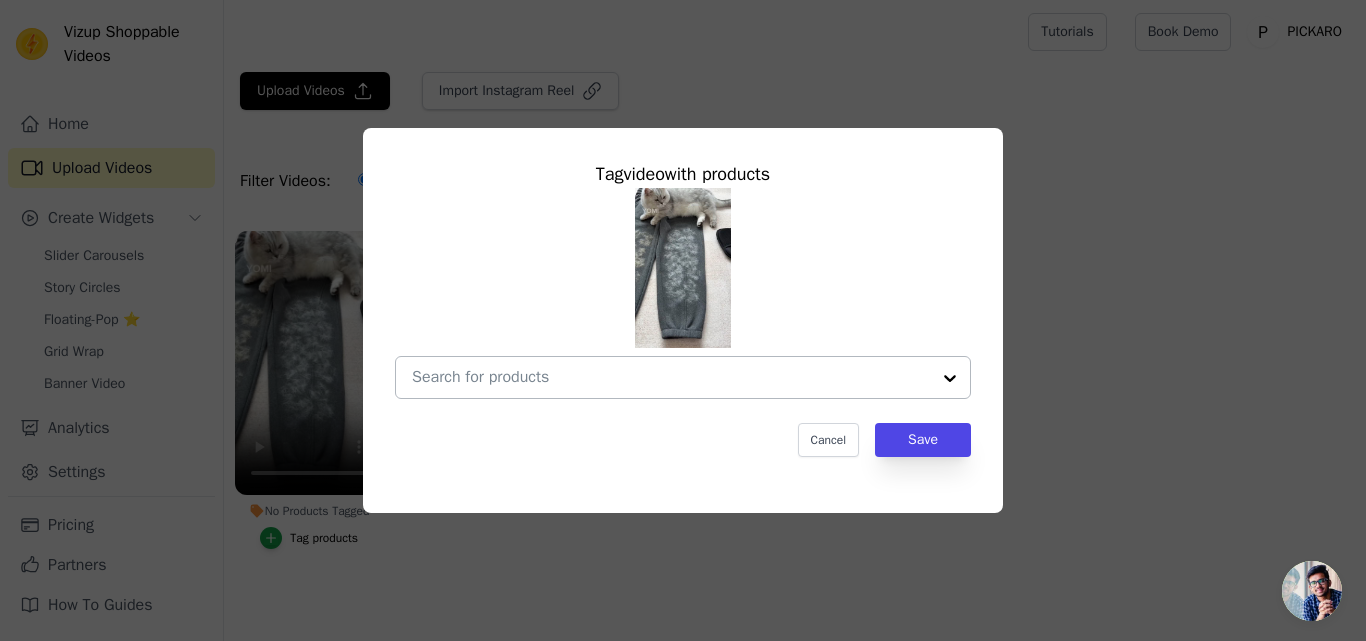 click on "No Products Tagged     Tag  video  with products                         Cancel   Save     Tag products" at bounding box center [671, 377] 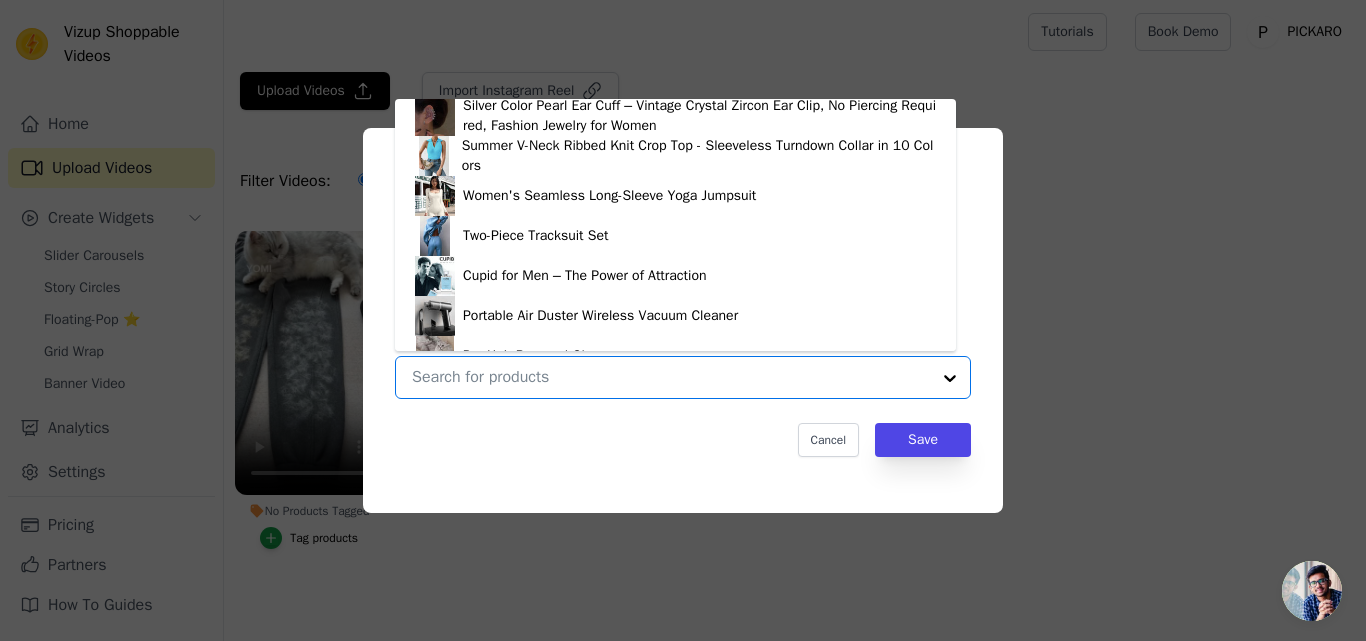 scroll, scrollTop: 268, scrollLeft: 0, axis: vertical 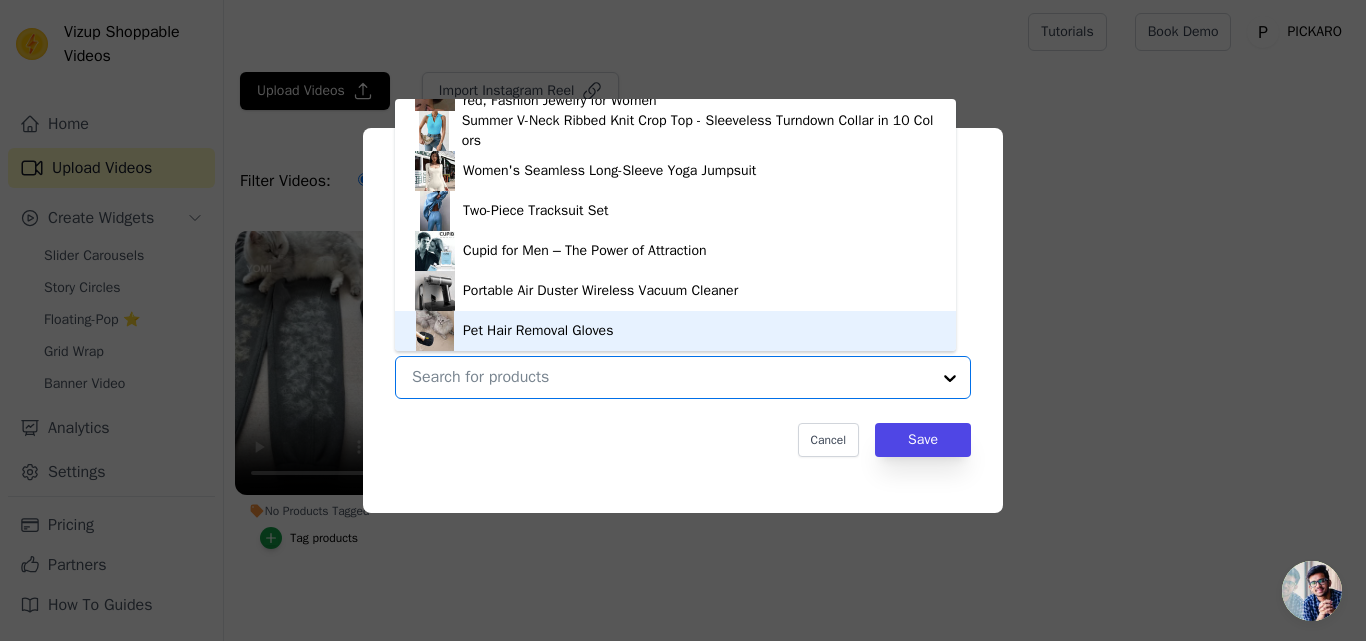 click on "Pet Hair Removal Gloves" at bounding box center (538, 331) 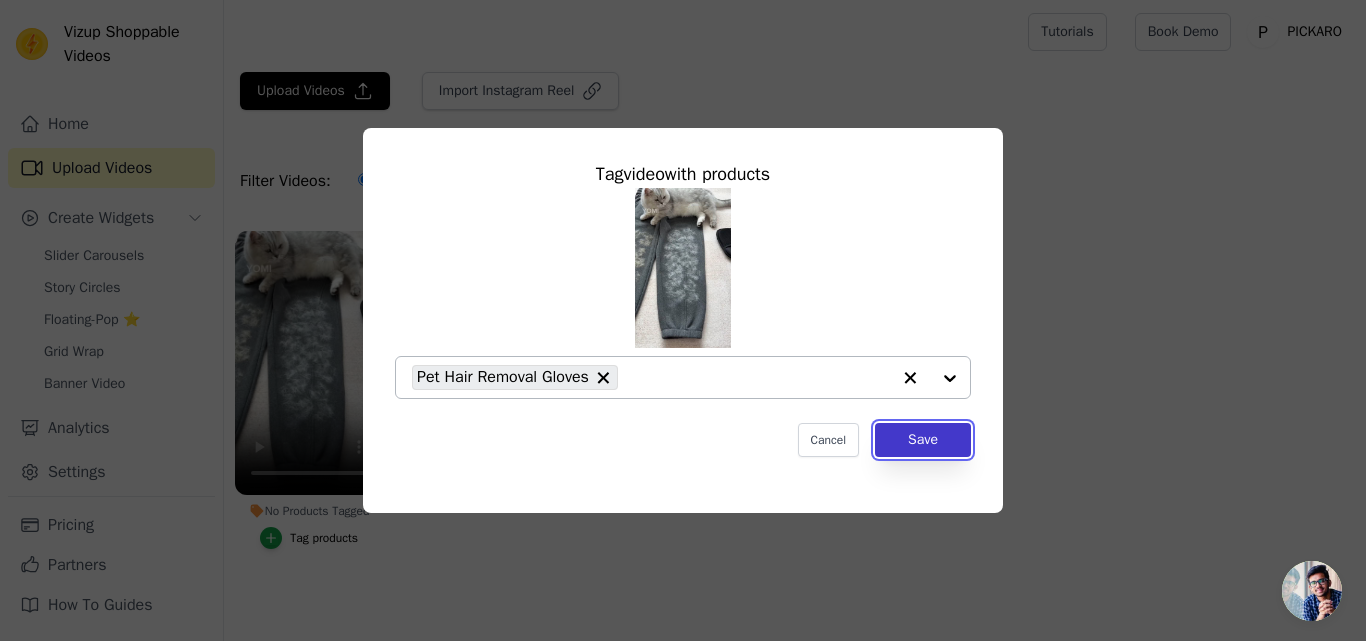 click on "Save" at bounding box center [923, 440] 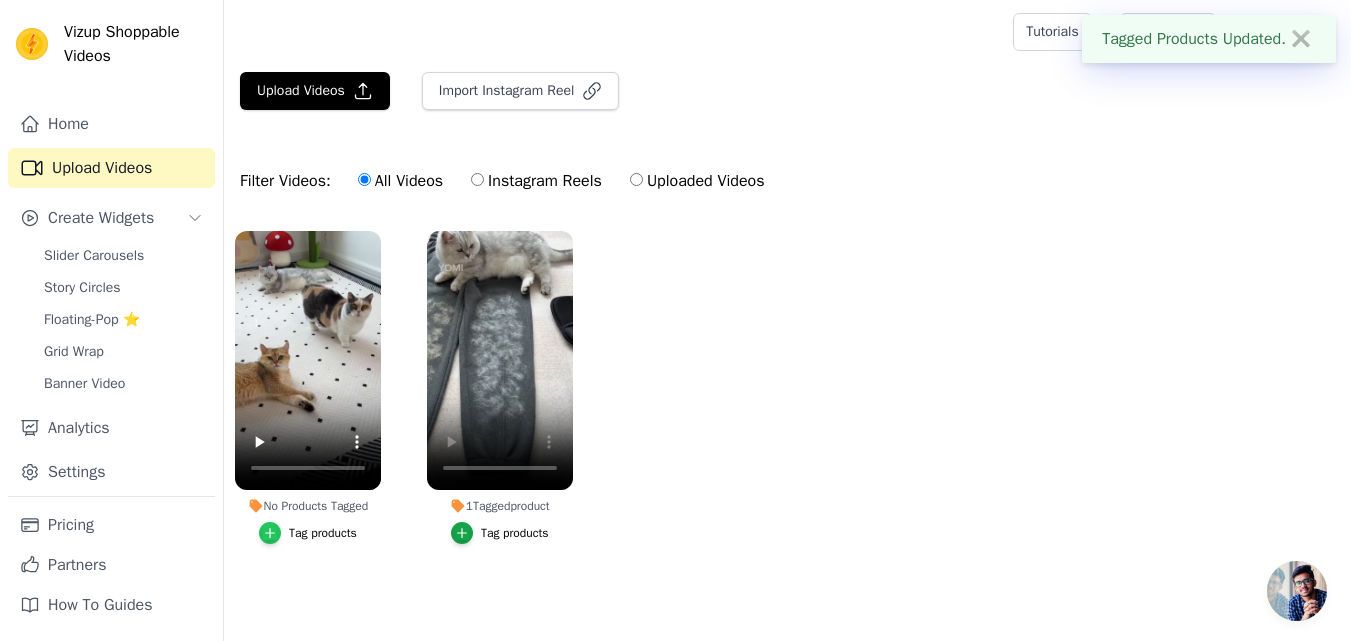 click 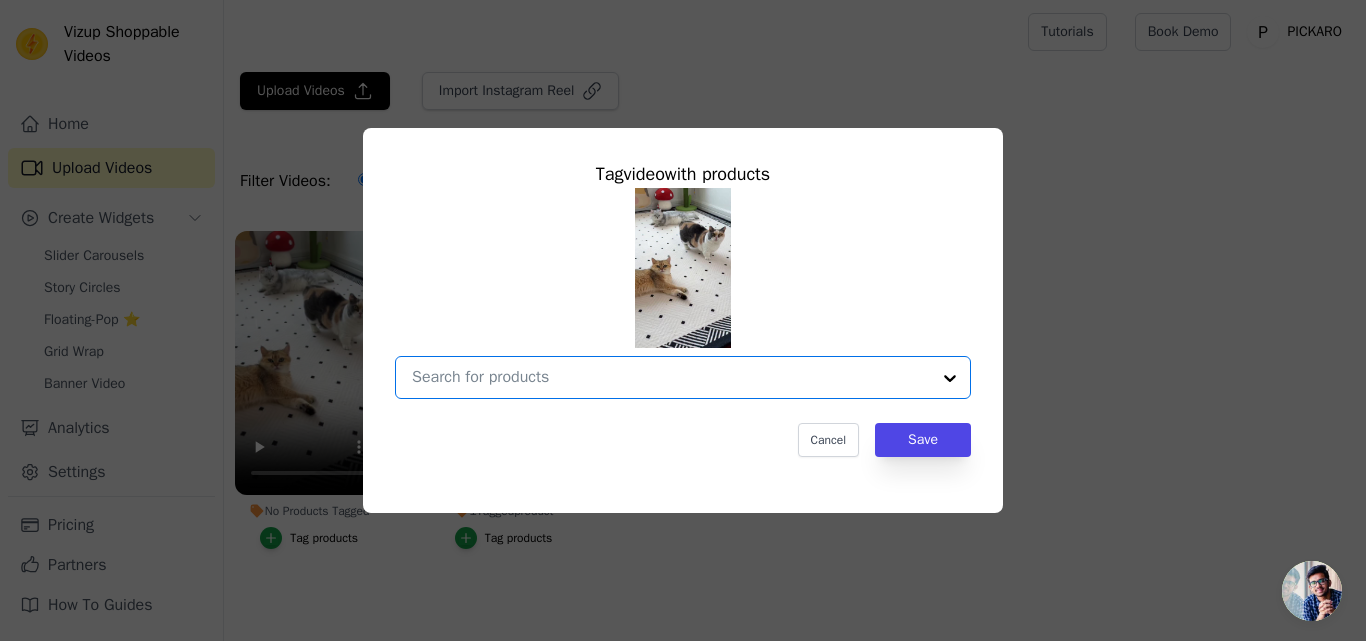 click on "No Products Tagged     Tag  video  with products       Option undefined, selected.   Select is focused, type to refine list, press down to open the menu.                   Cancel   Save     Tag products" at bounding box center [671, 377] 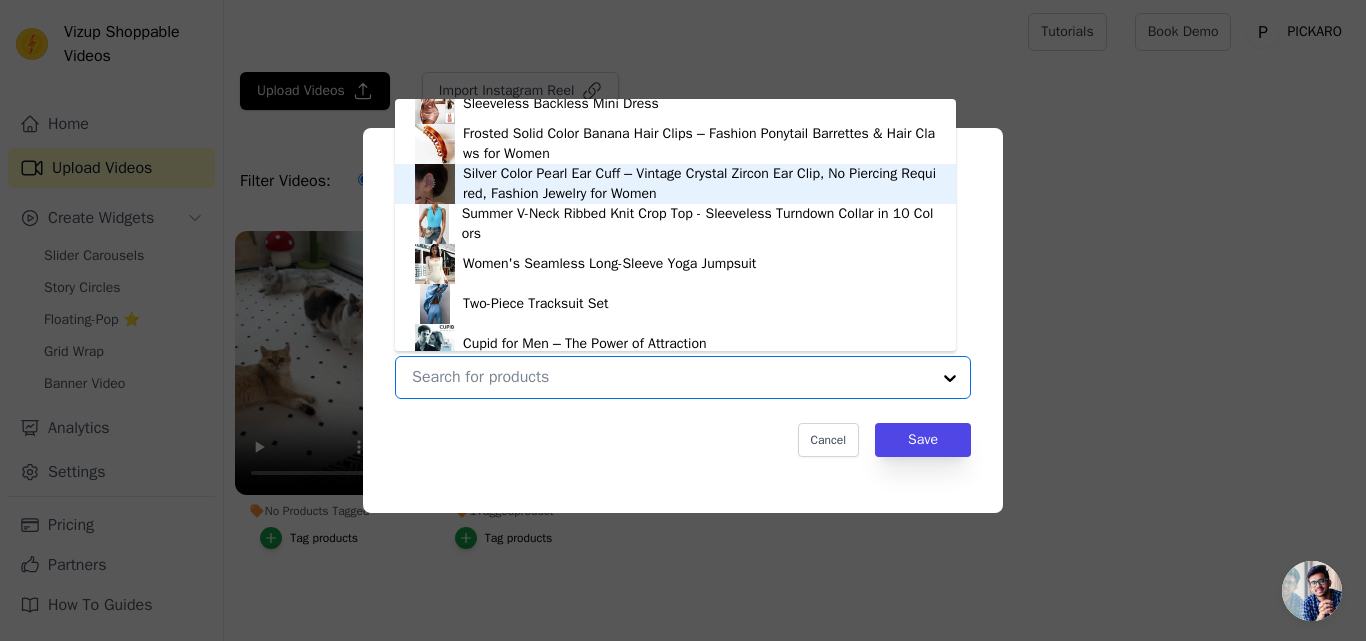 scroll, scrollTop: 268, scrollLeft: 0, axis: vertical 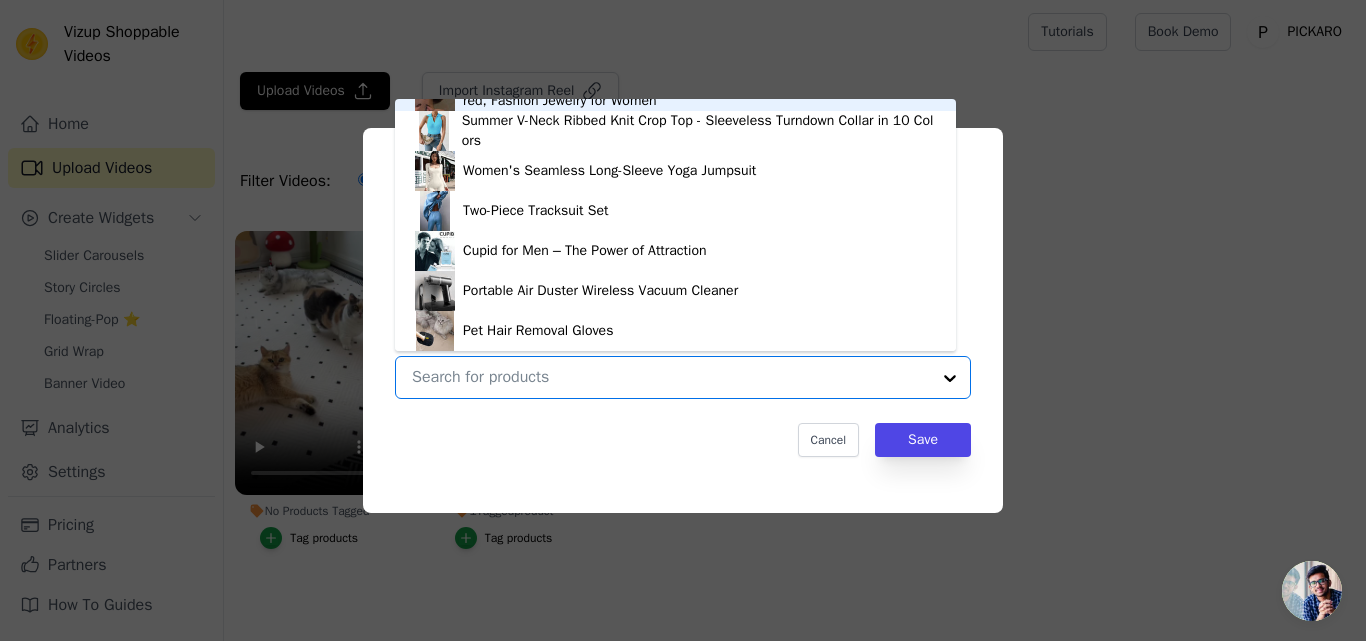 click on "Pet Hair Removal Gloves" at bounding box center (675, 331) 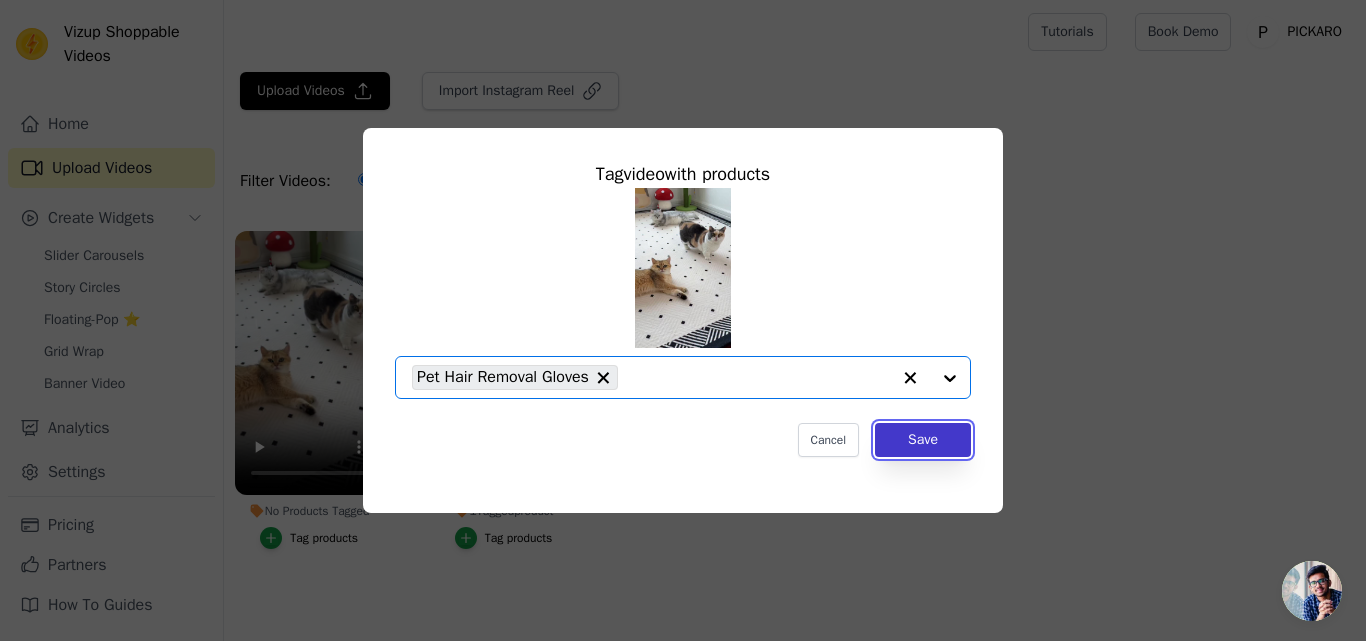 click on "Save" at bounding box center (923, 440) 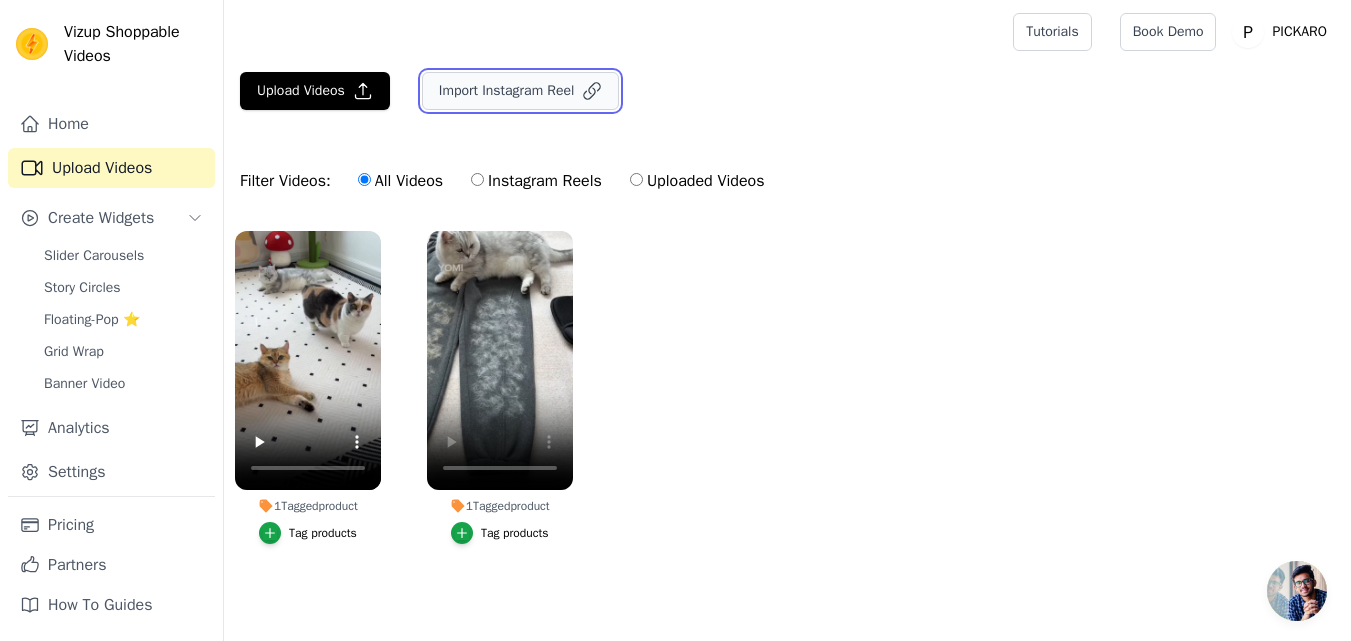 click on "Import Instagram Reel" at bounding box center (521, 91) 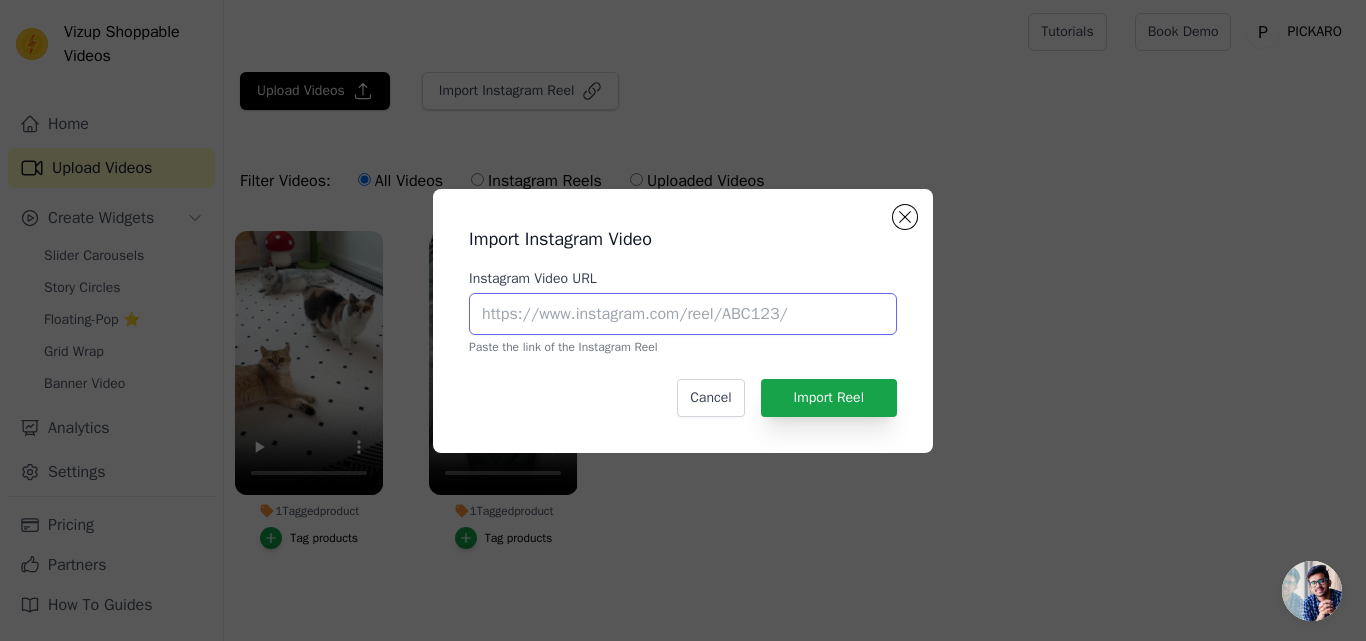 click on "Instagram Video URL" at bounding box center [683, 314] 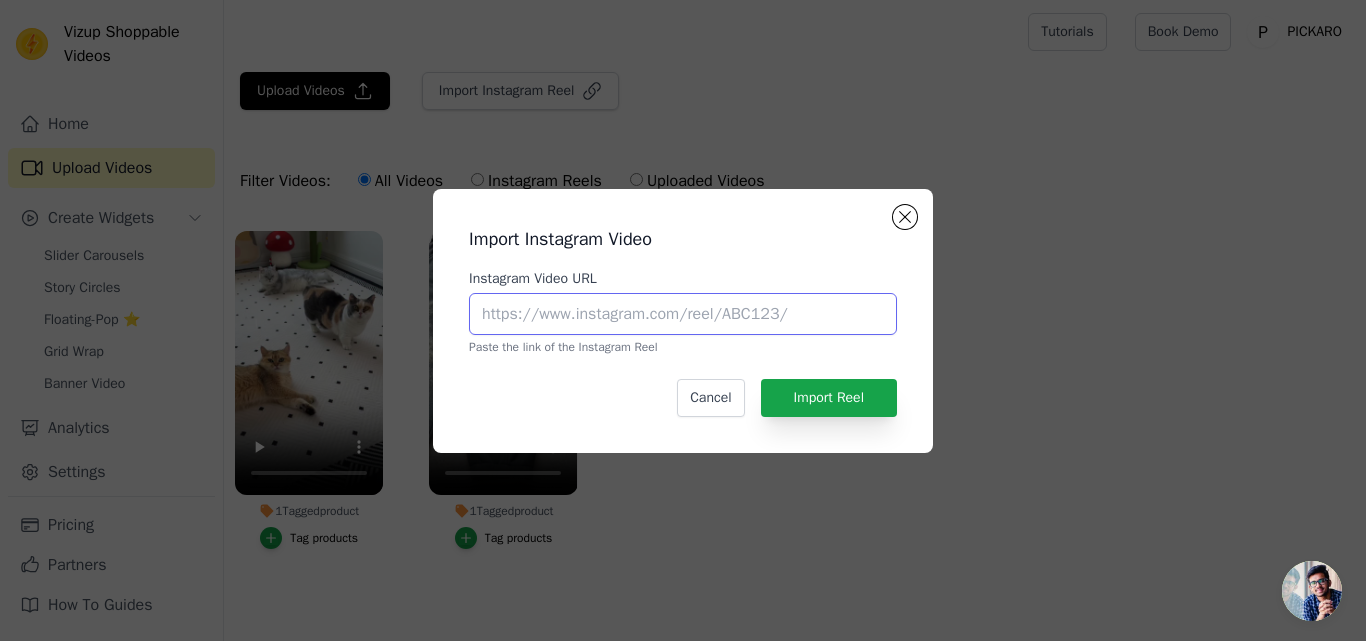 paste on "https://www.instagram.com/reel/DMOQO_csO63/?igsh=MTRkbDI4bzdrdzM0YQ==" 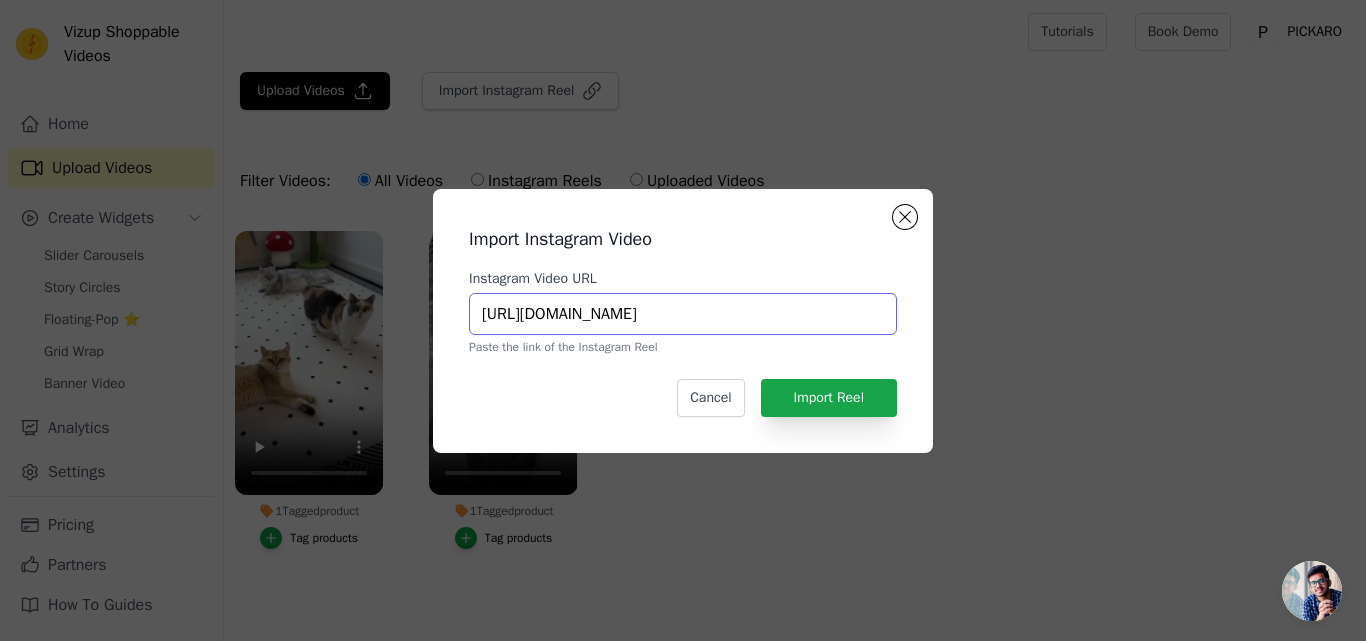 scroll, scrollTop: 0, scrollLeft: 184, axis: horizontal 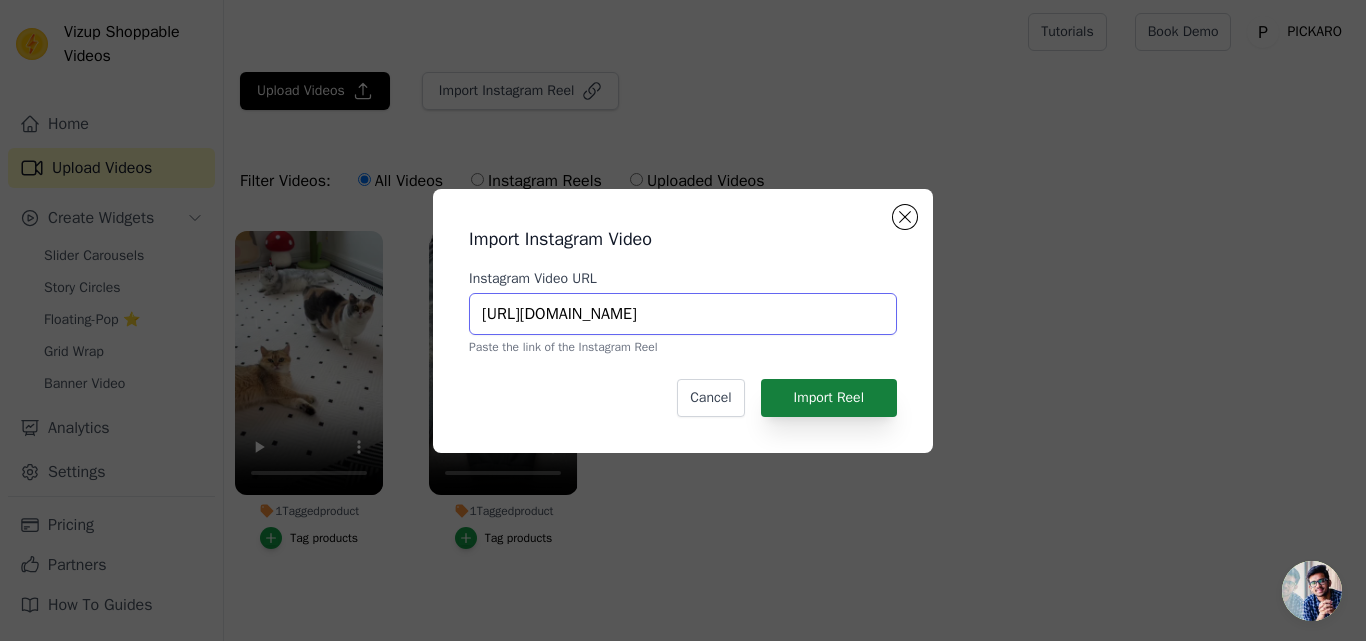 type on "https://www.instagram.com/reel/DMOQO_csO63/?igsh=MTRkbDI4bzdrdzM0YQ==" 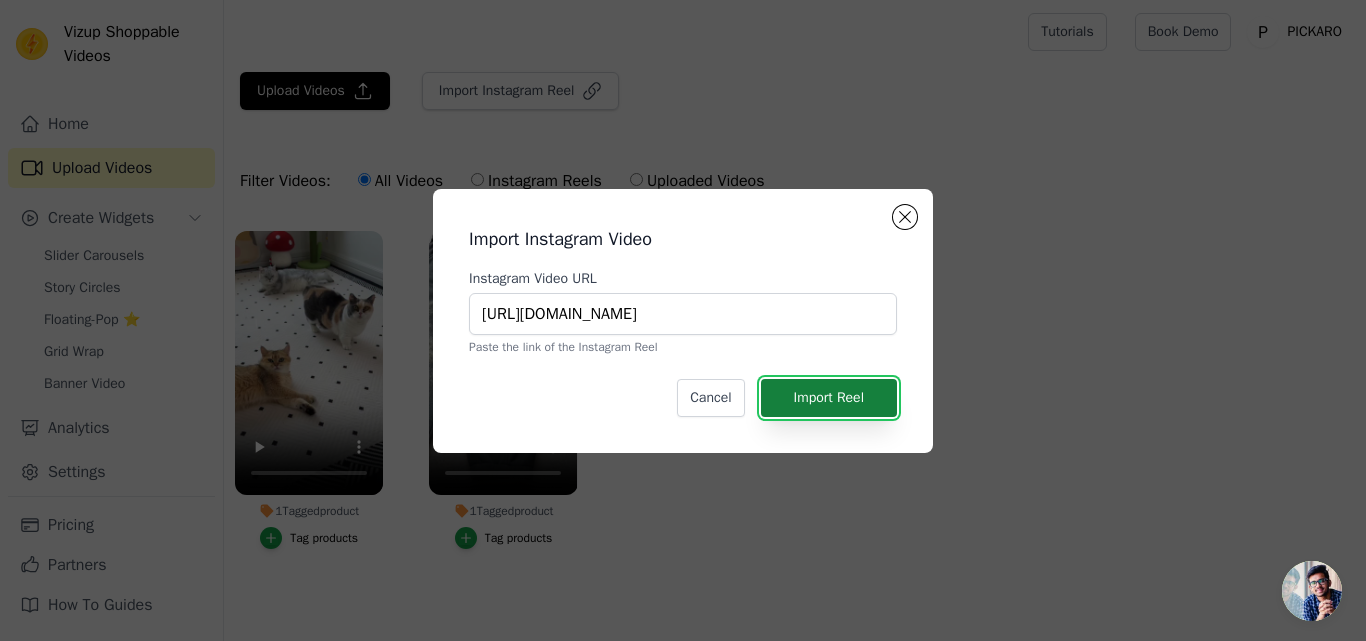 scroll, scrollTop: 0, scrollLeft: 0, axis: both 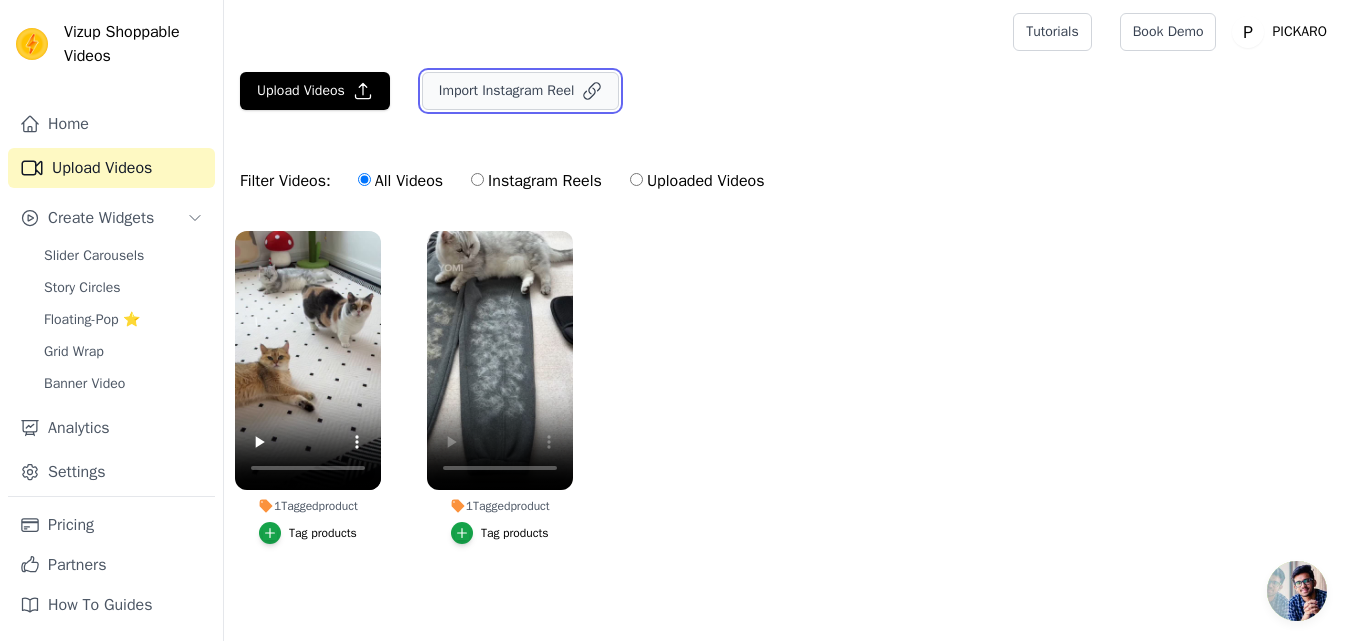 click on "Import Instagram Reel" at bounding box center (521, 91) 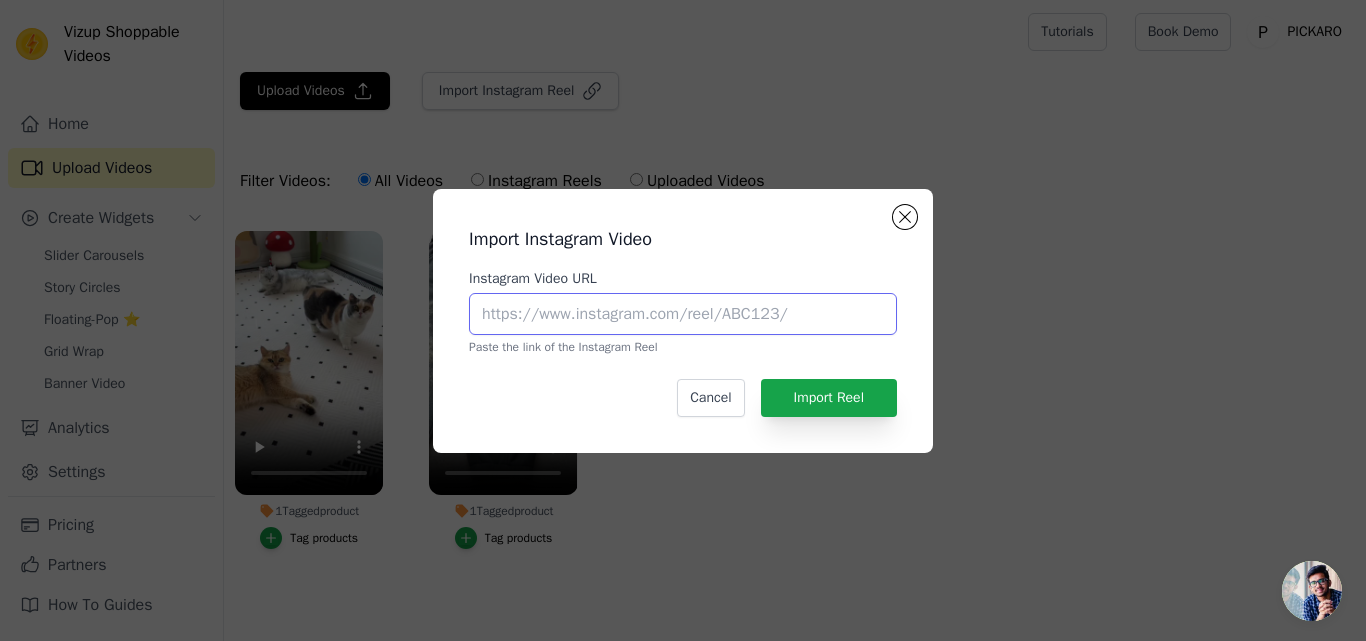 click on "Instagram Video URL" at bounding box center (683, 314) 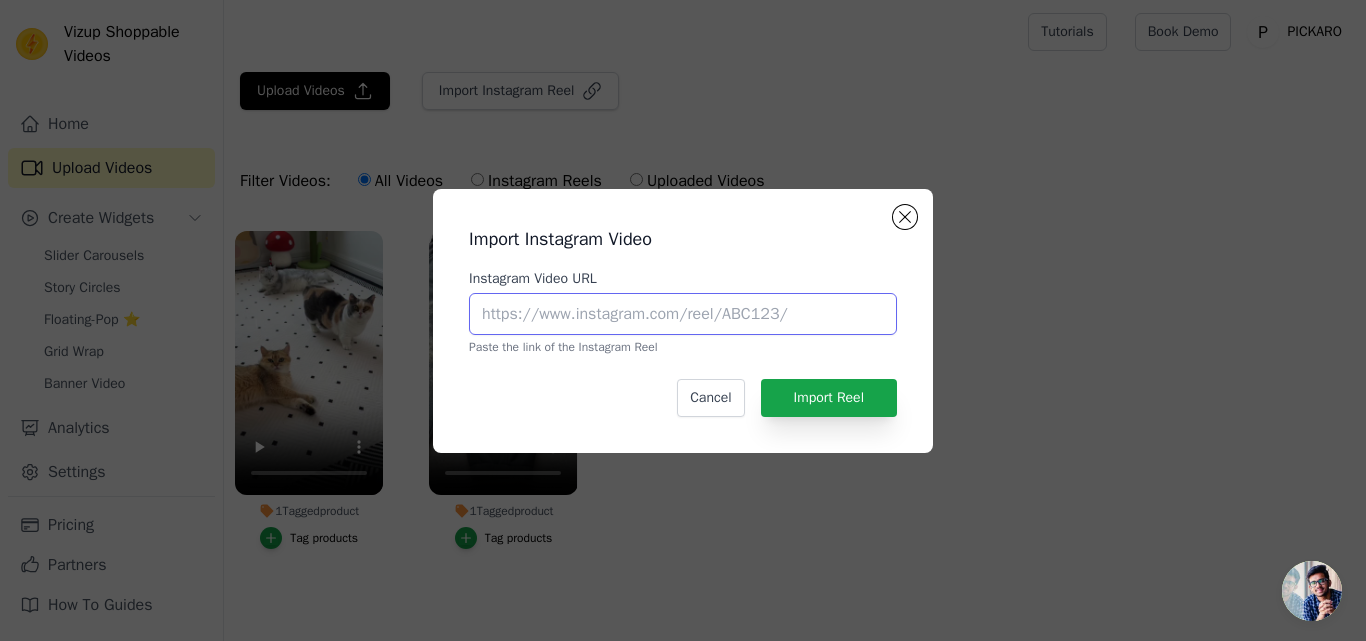 paste on "https://www.instagram.com/reel/DMMh7pdMN2L/?igsh=bXd5YmRxd3Jocmkx" 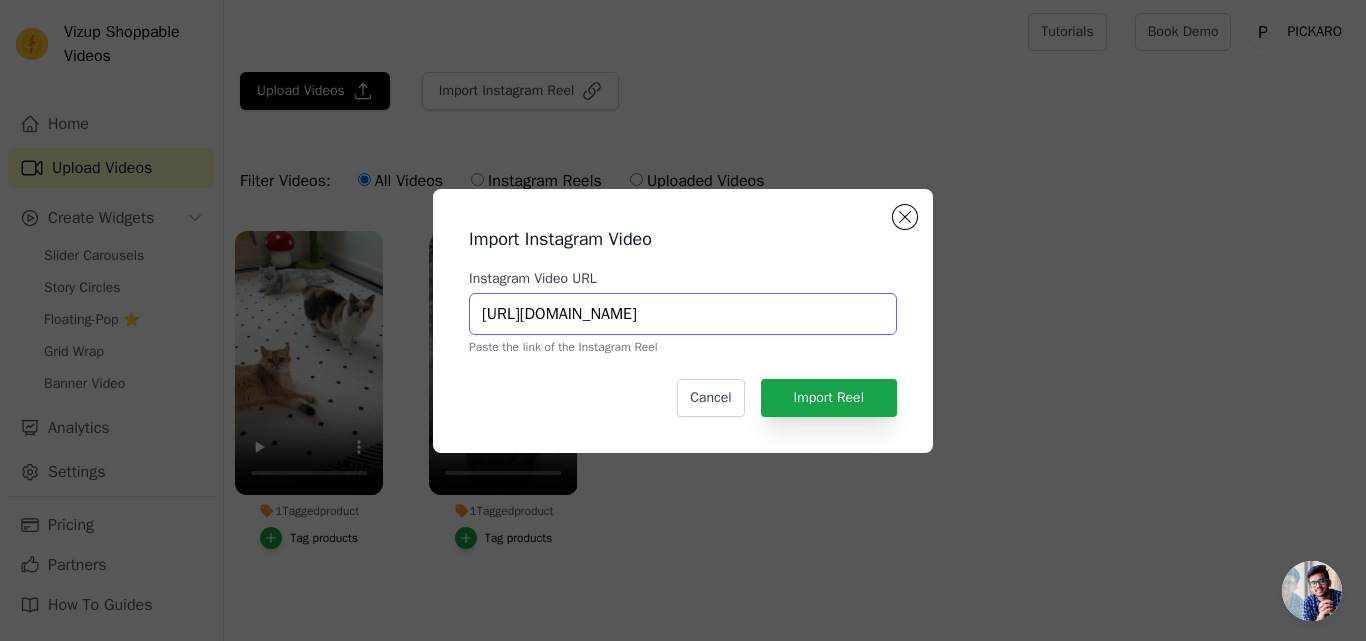 scroll, scrollTop: 0, scrollLeft: 148, axis: horizontal 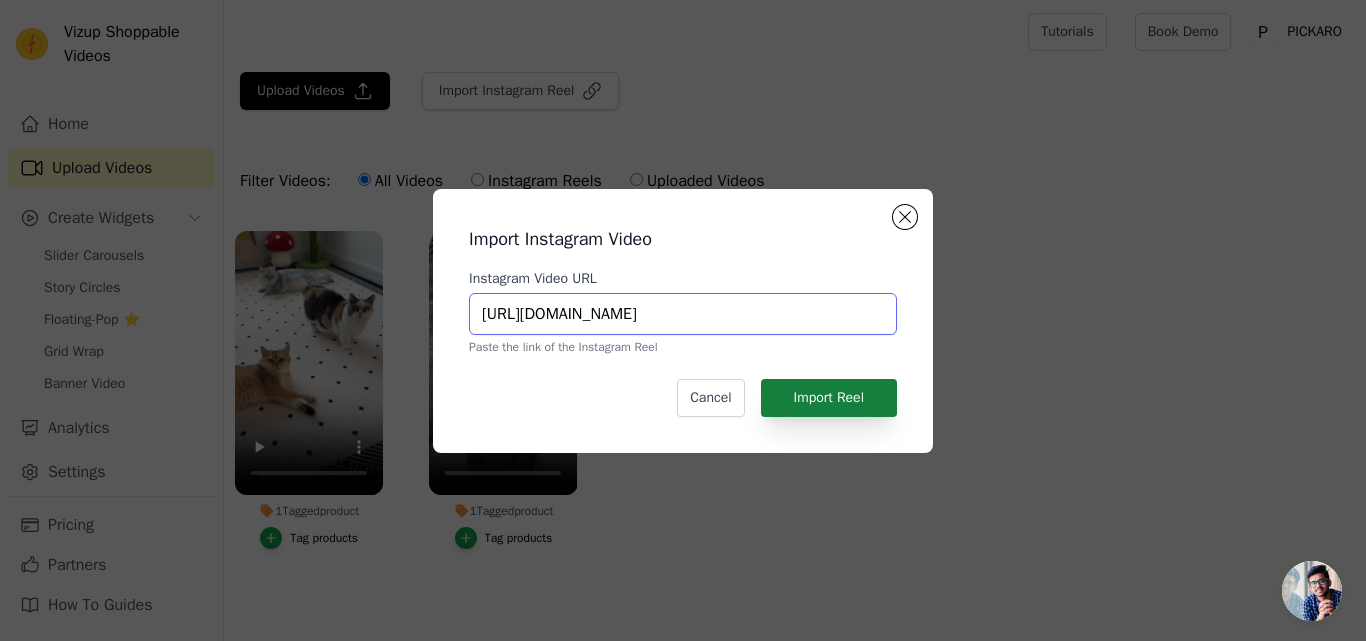 type on "https://www.instagram.com/reel/DMMh7pdMN2L/?igsh=bXd5YmRxd3Jocmkx" 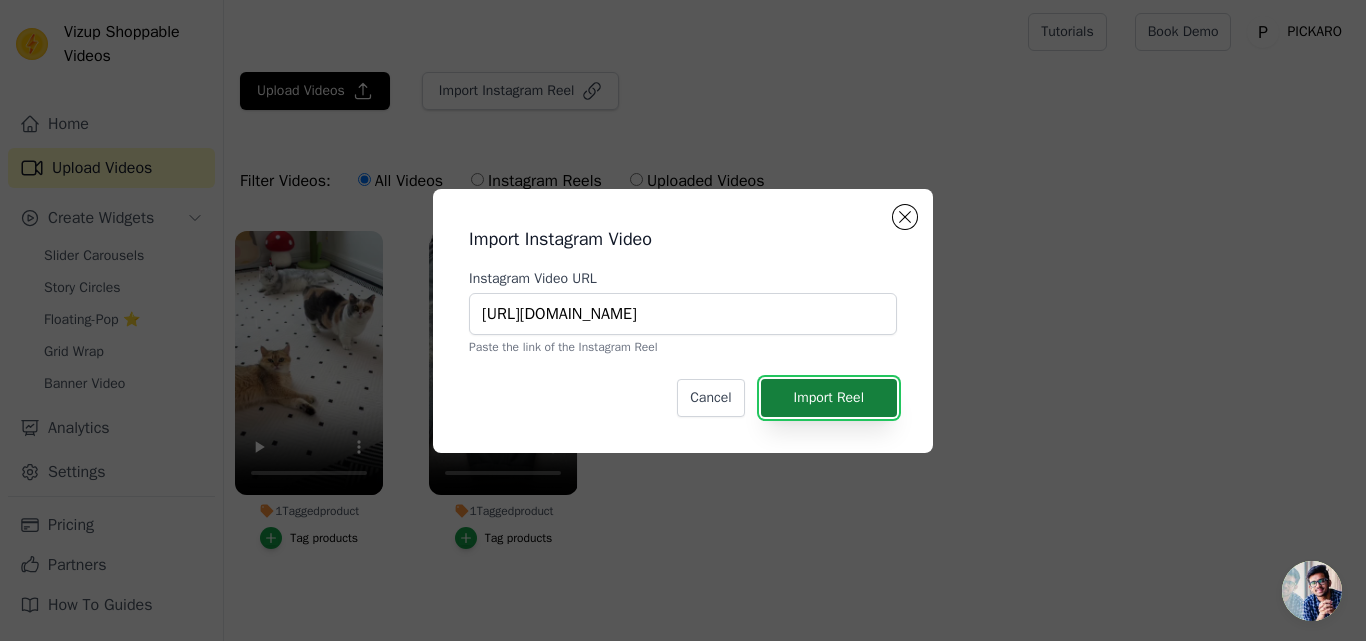 scroll, scrollTop: 0, scrollLeft: 0, axis: both 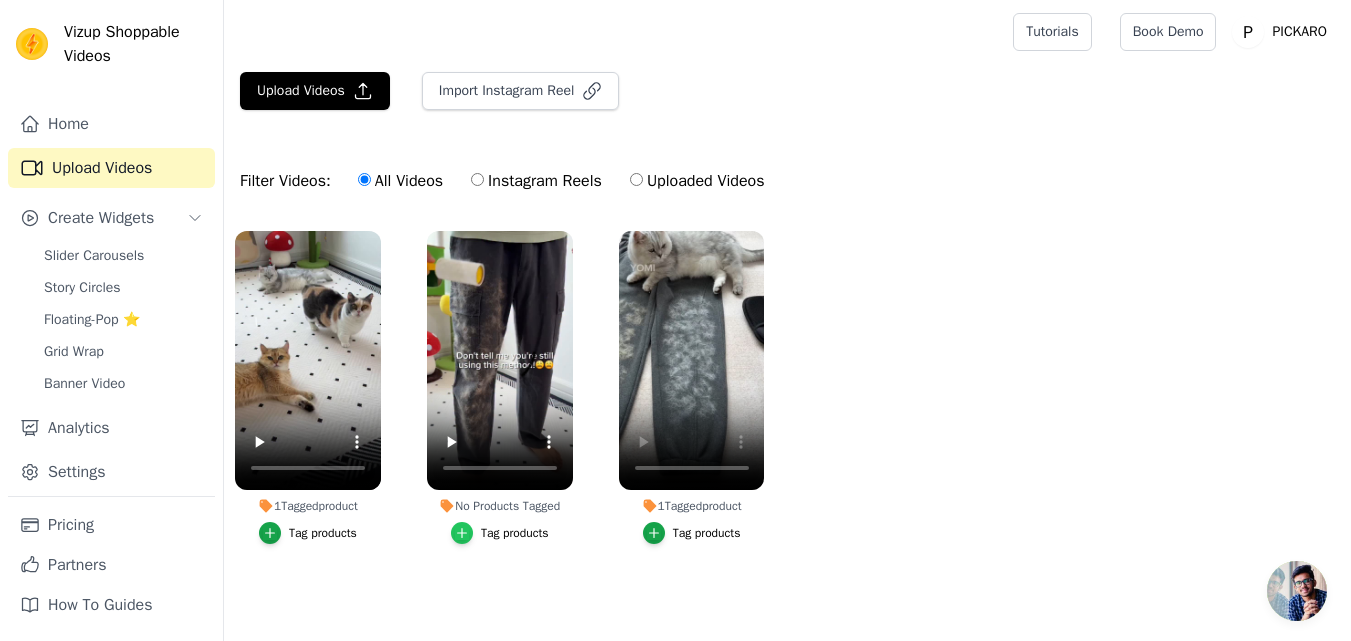 click 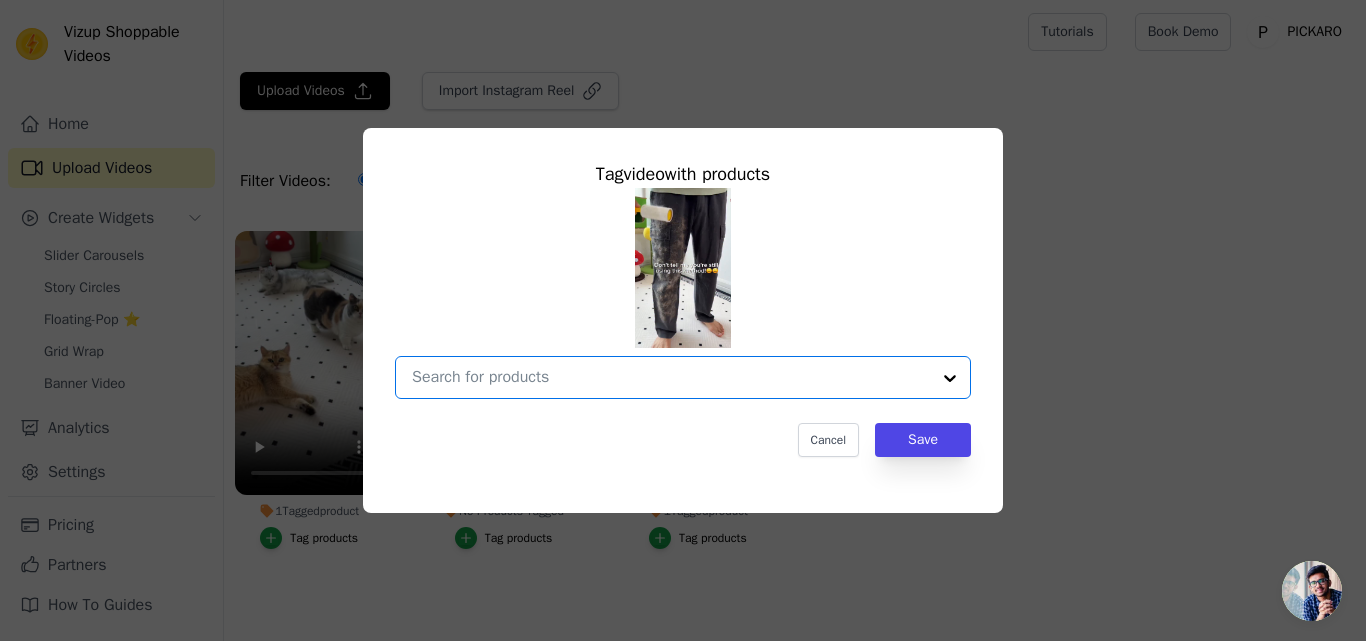 click on "No Products Tagged     Tag  video  with products       Option undefined, selected.   Select is focused, type to refine list, press down to open the menu.                   Cancel   Save     Tag products" at bounding box center (671, 377) 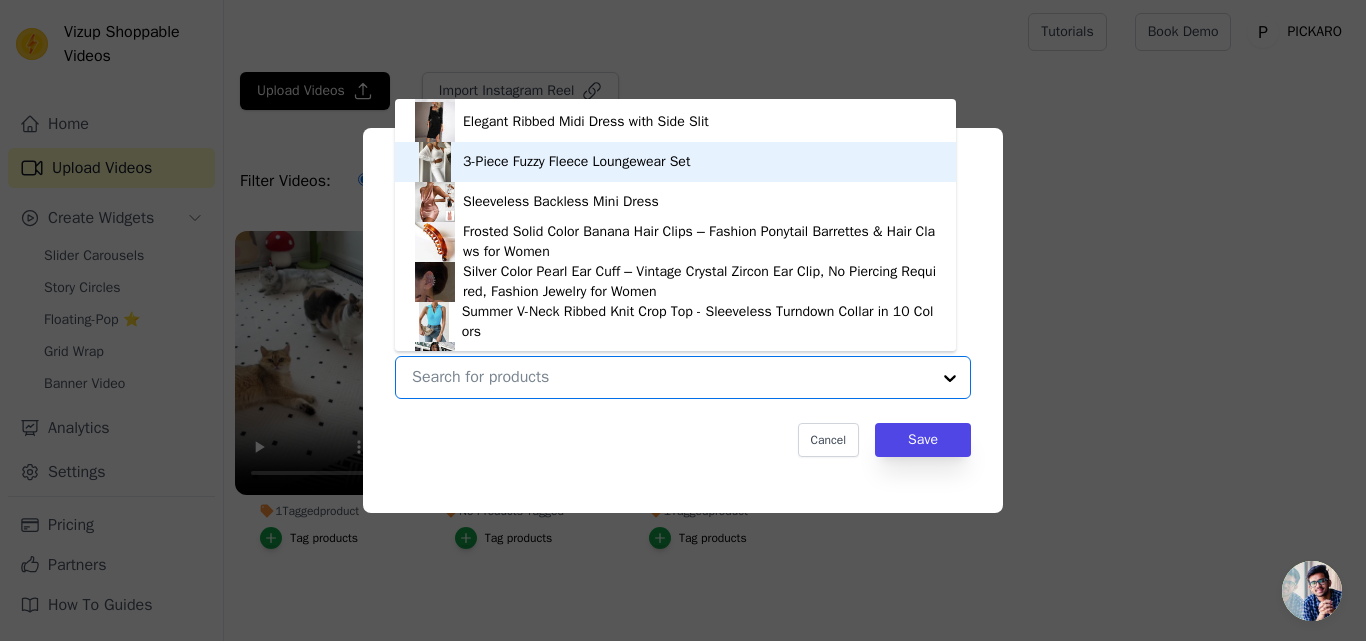 scroll, scrollTop: 268, scrollLeft: 0, axis: vertical 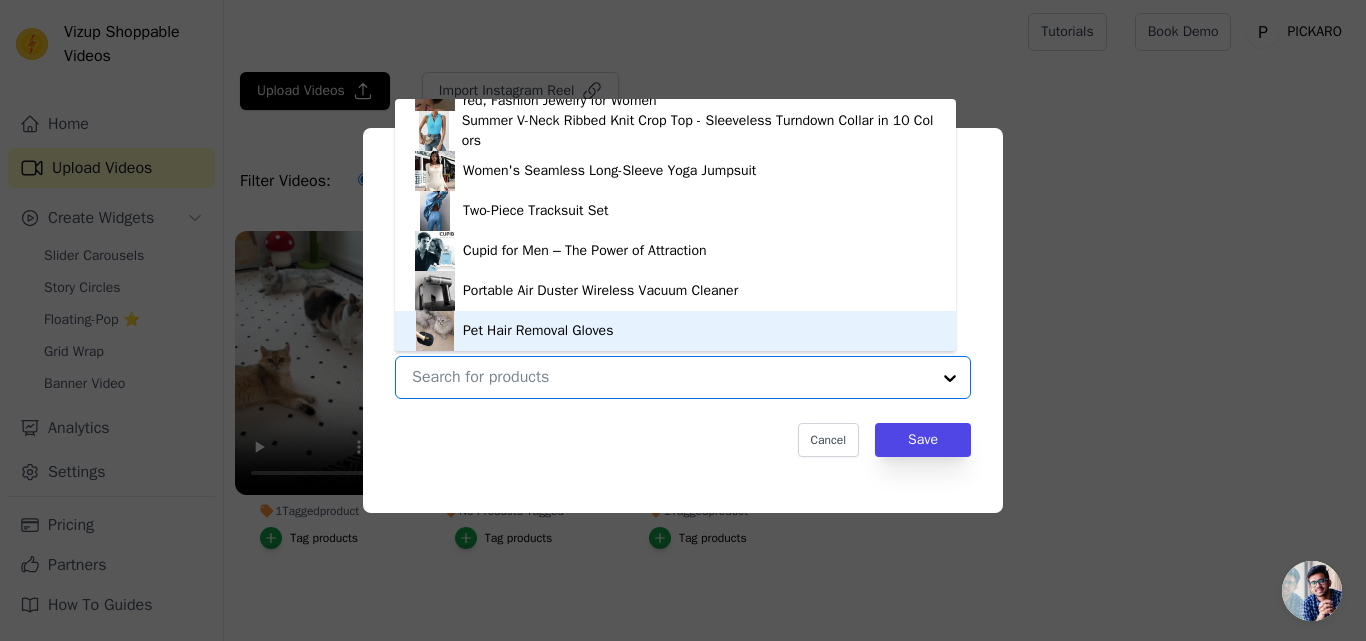 click on "Pet Hair Removal Gloves" at bounding box center [675, 331] 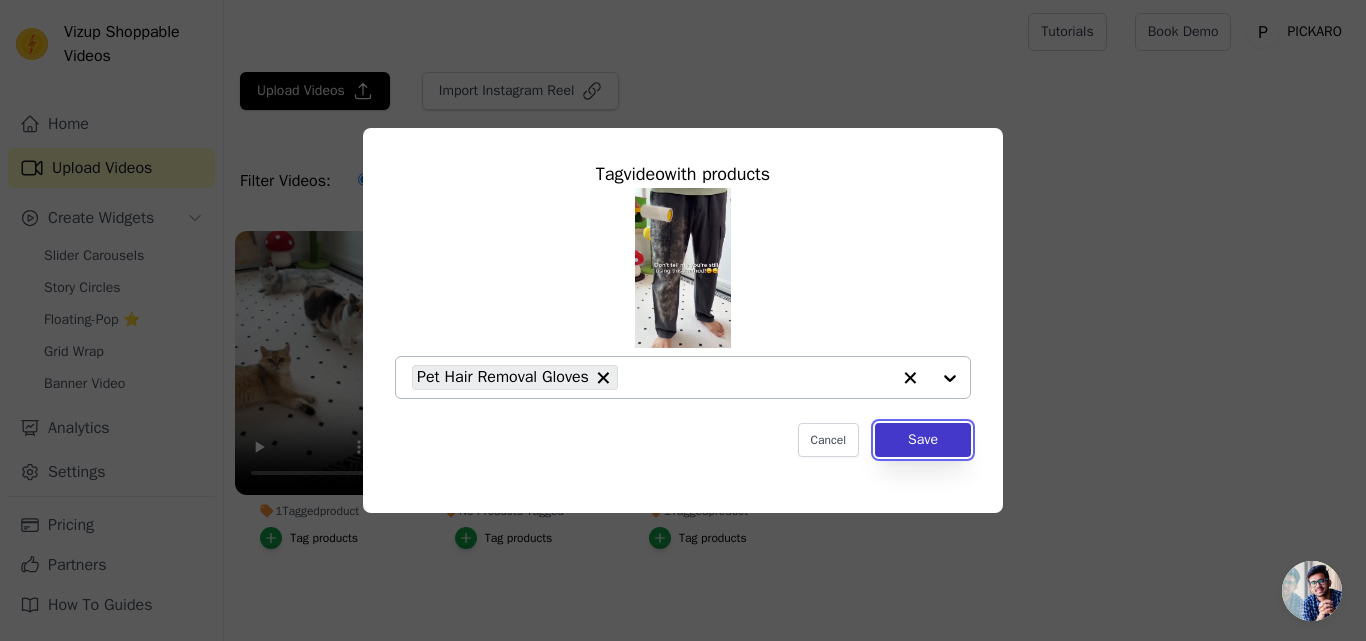 click on "Save" at bounding box center (923, 440) 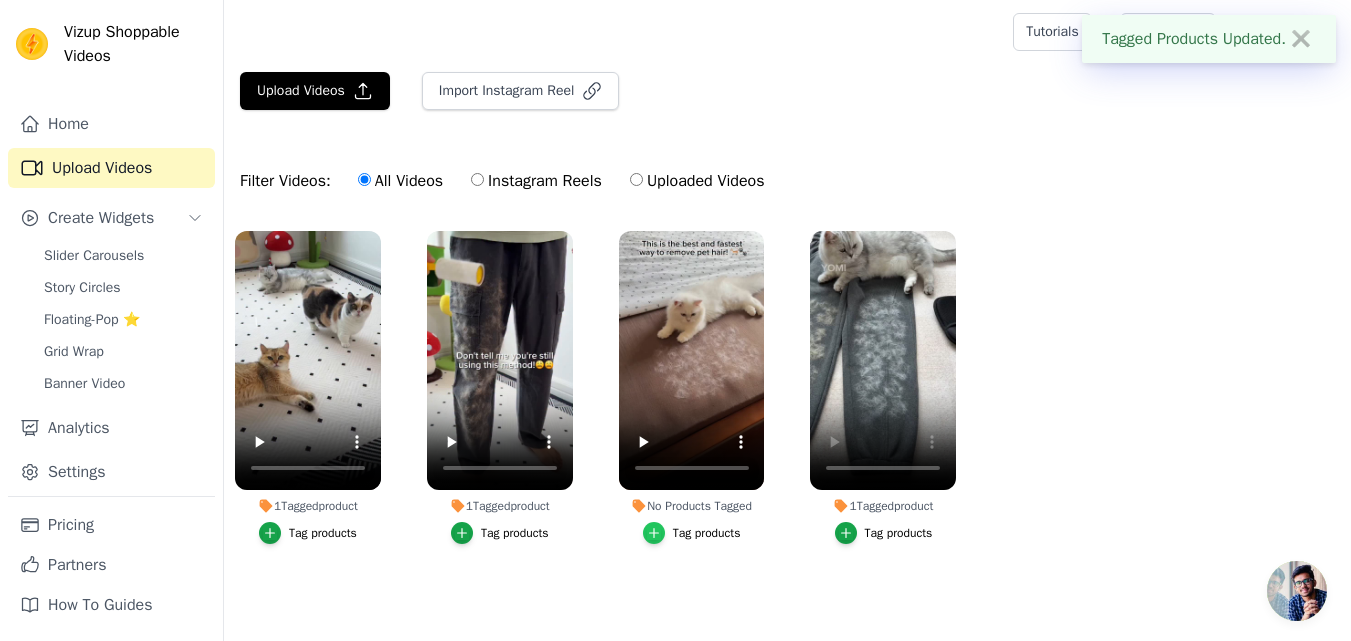 click 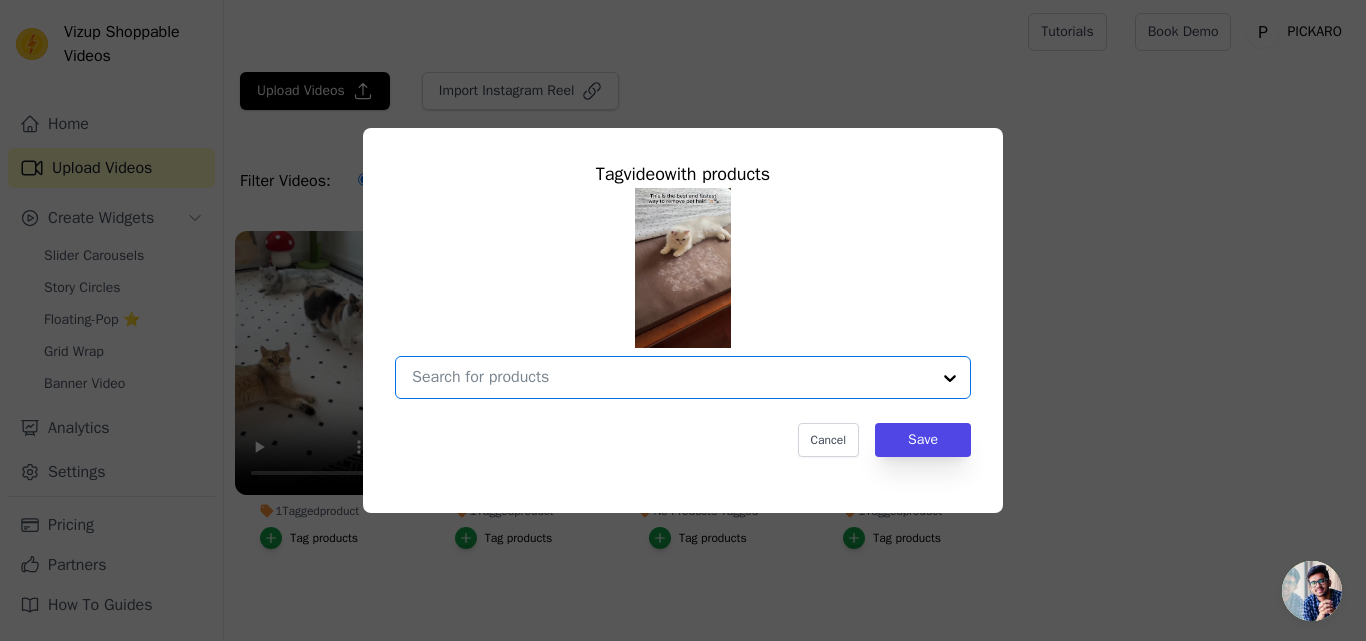click on "No Products Tagged     Tag  video  with products       Option undefined, selected.   Select is focused, type to refine list, press down to open the menu.                   Cancel   Save     Tag products" at bounding box center (671, 377) 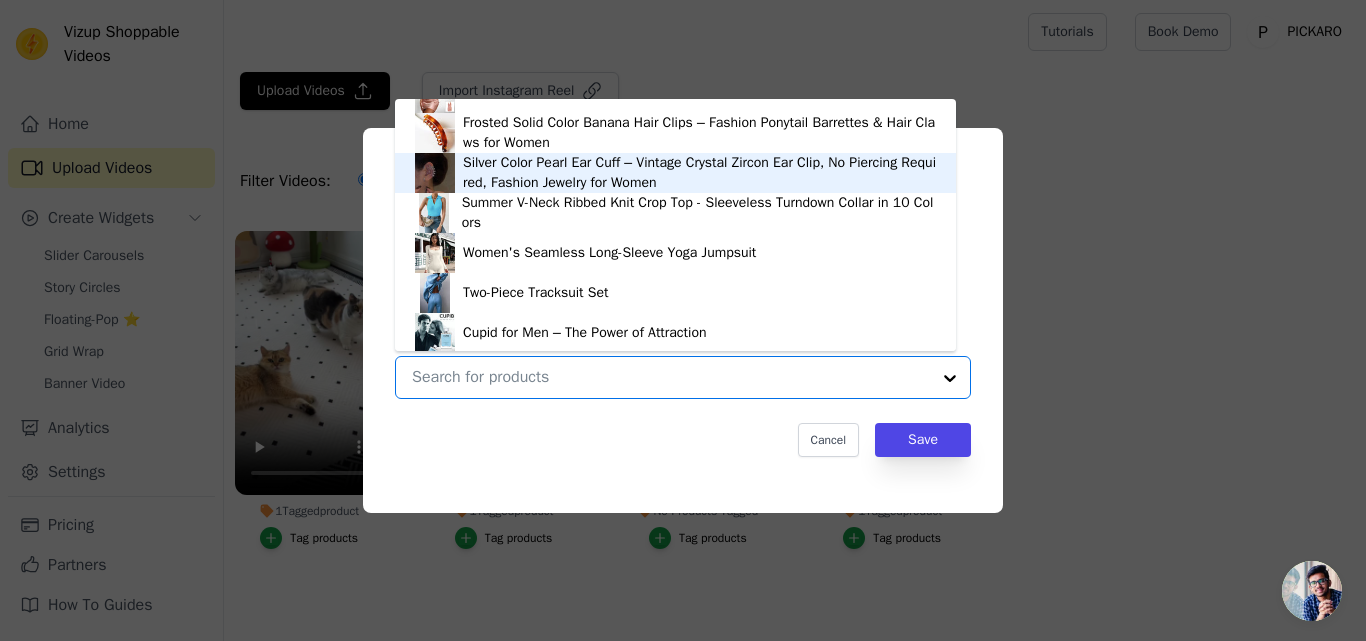 scroll, scrollTop: 268, scrollLeft: 0, axis: vertical 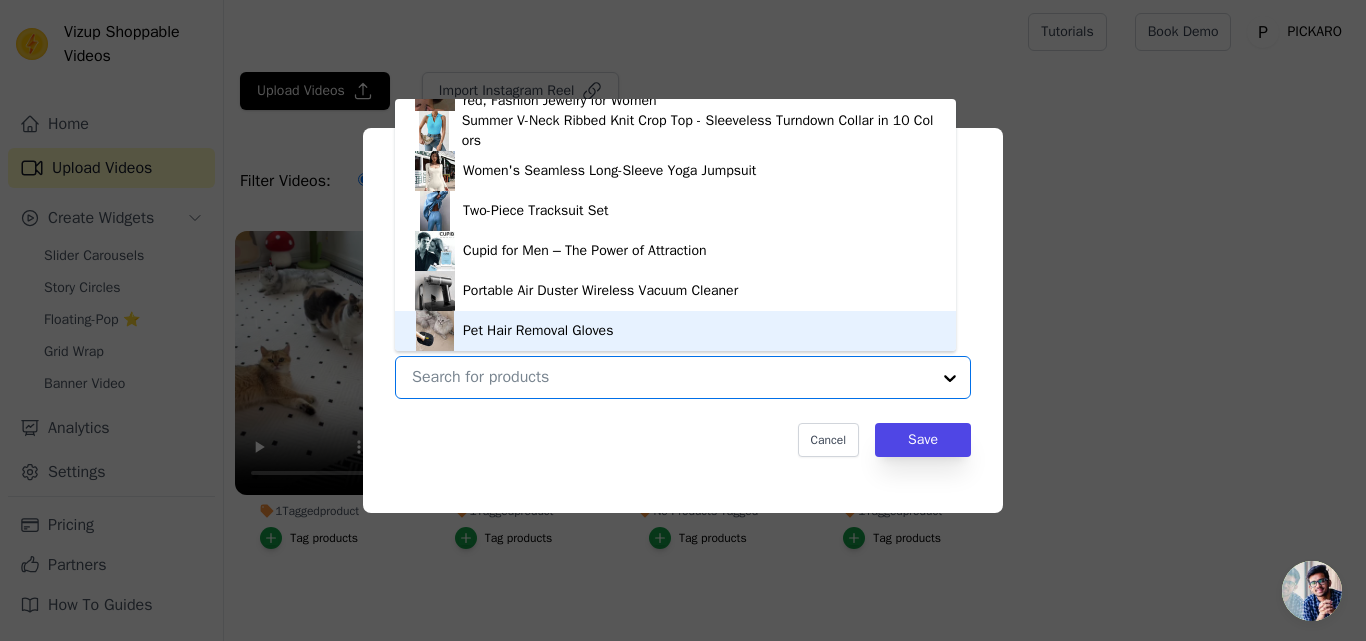 click on "Pet Hair Removal Gloves" at bounding box center (675, 331) 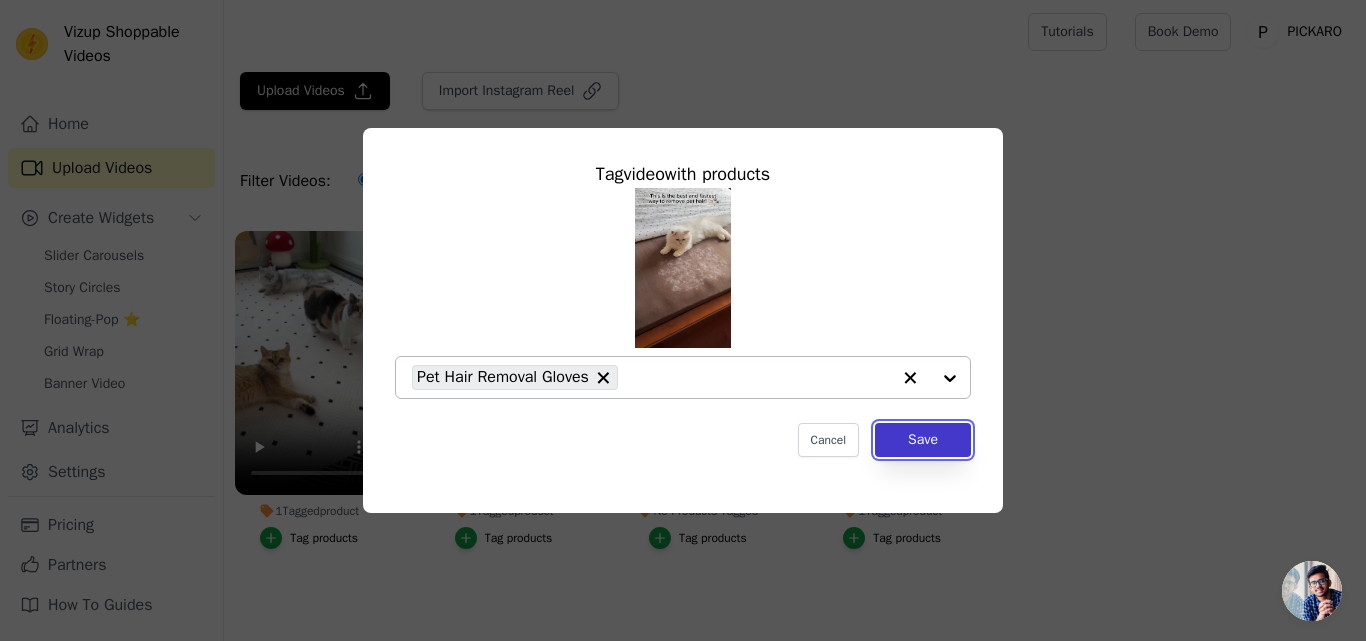 click on "Save" at bounding box center [923, 440] 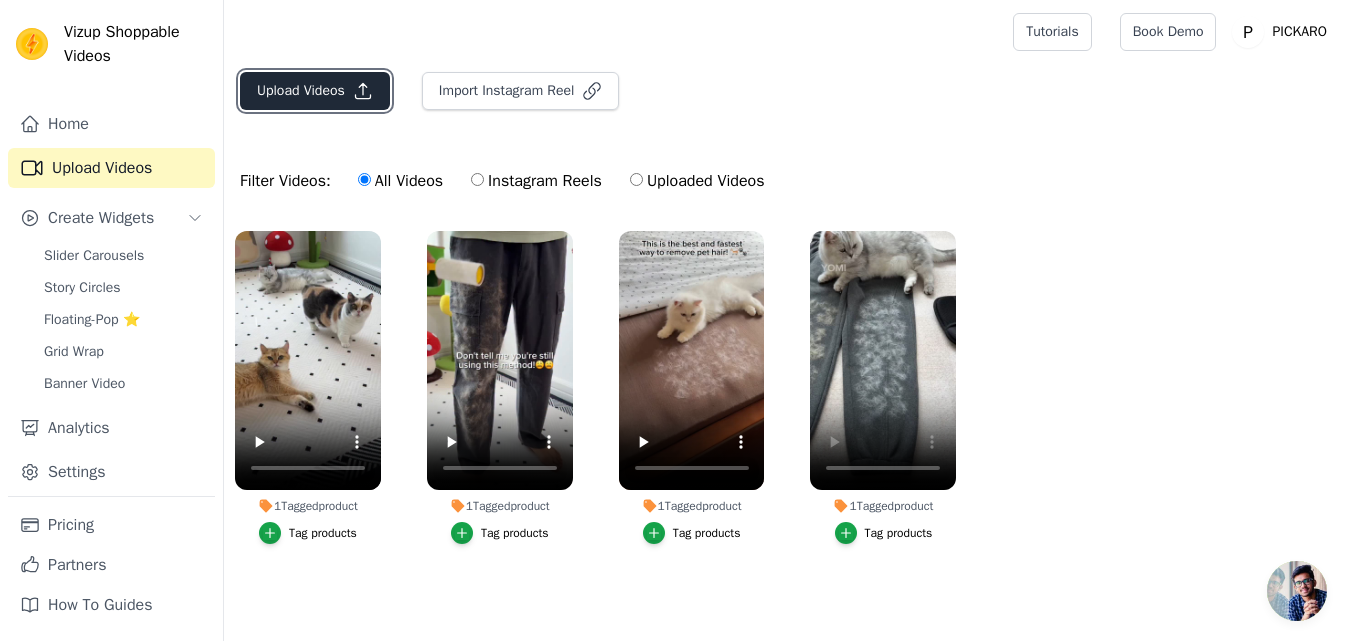 click on "Upload Videos" at bounding box center [315, 91] 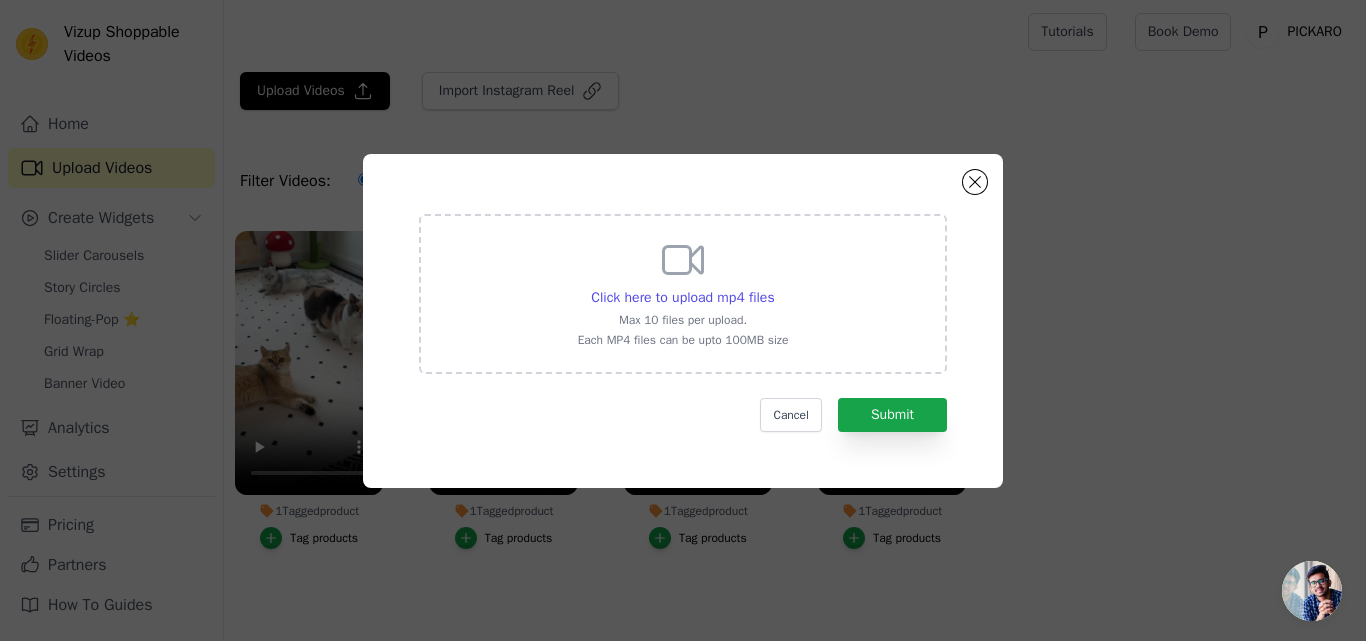 click on "Click here to upload mp4 files     Max 10 files per upload.   Each MP4 files can be upto 100MB size     Cancel   Submit" at bounding box center [683, 320] 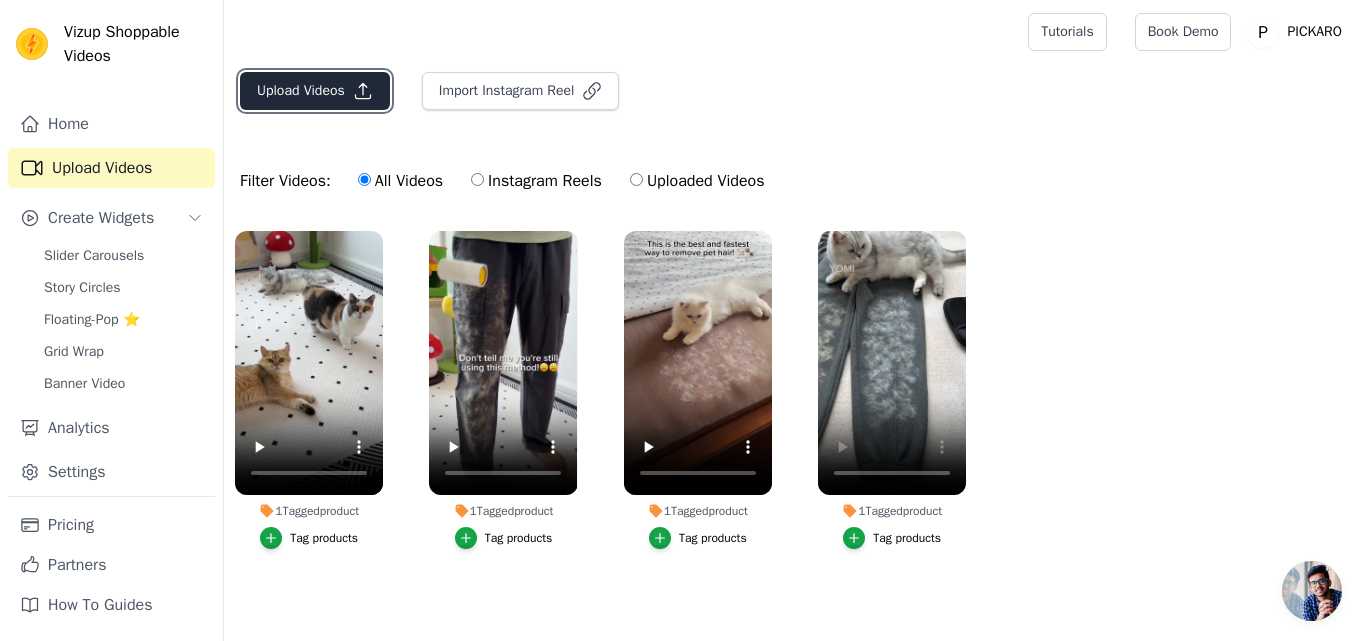 click 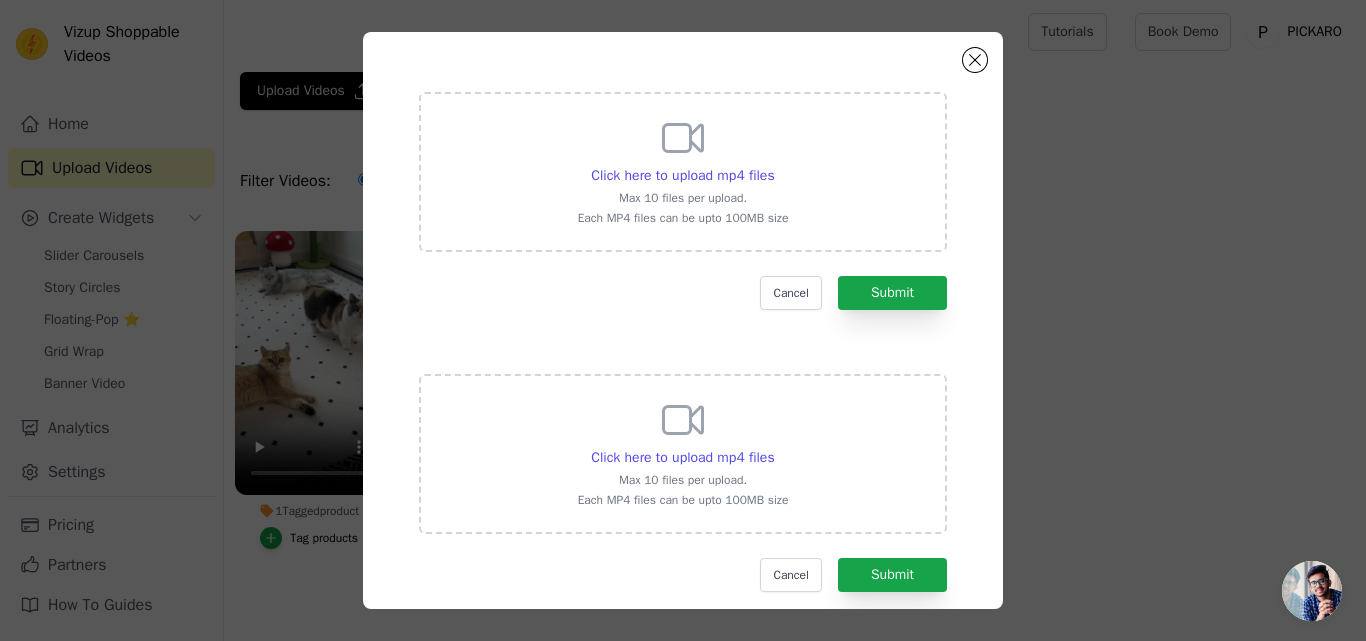 click on "Click here to upload mp4 files     Max 10 files per upload.   Each MP4 files can be upto 100MB size" at bounding box center (683, 172) 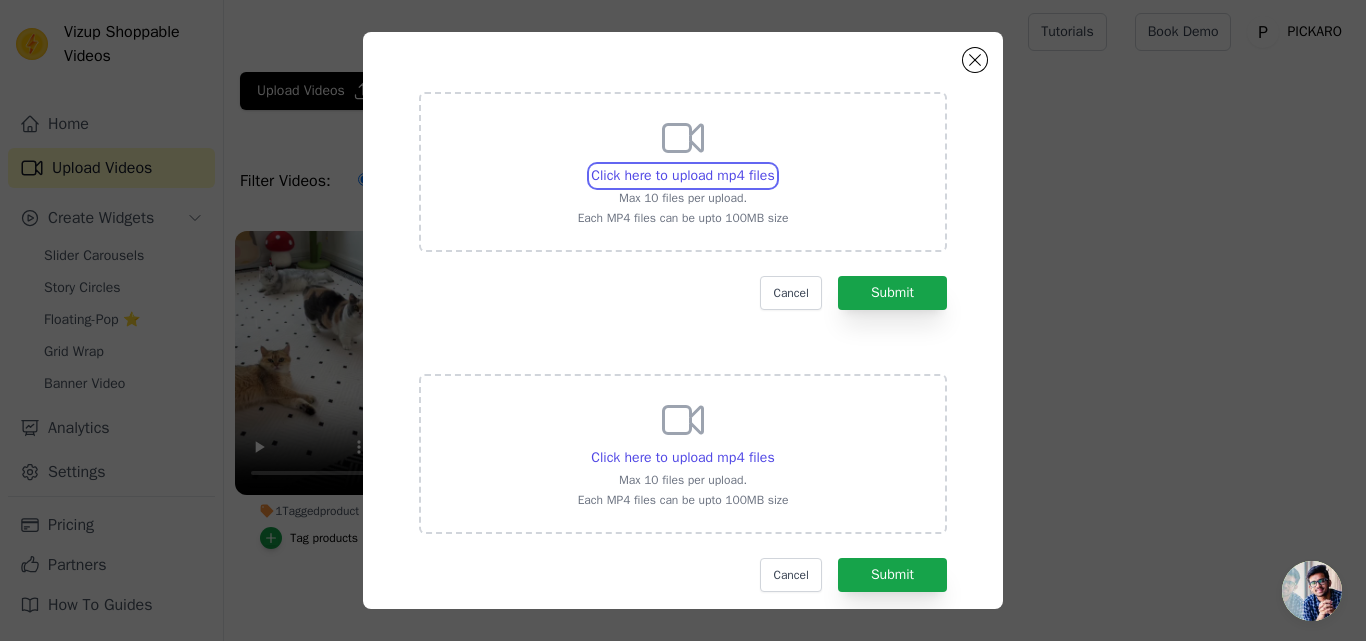 click on "Click here to upload mp4 files     Max 10 files per upload.   Each MP4 files can be upto 100MB size" at bounding box center (774, 165) 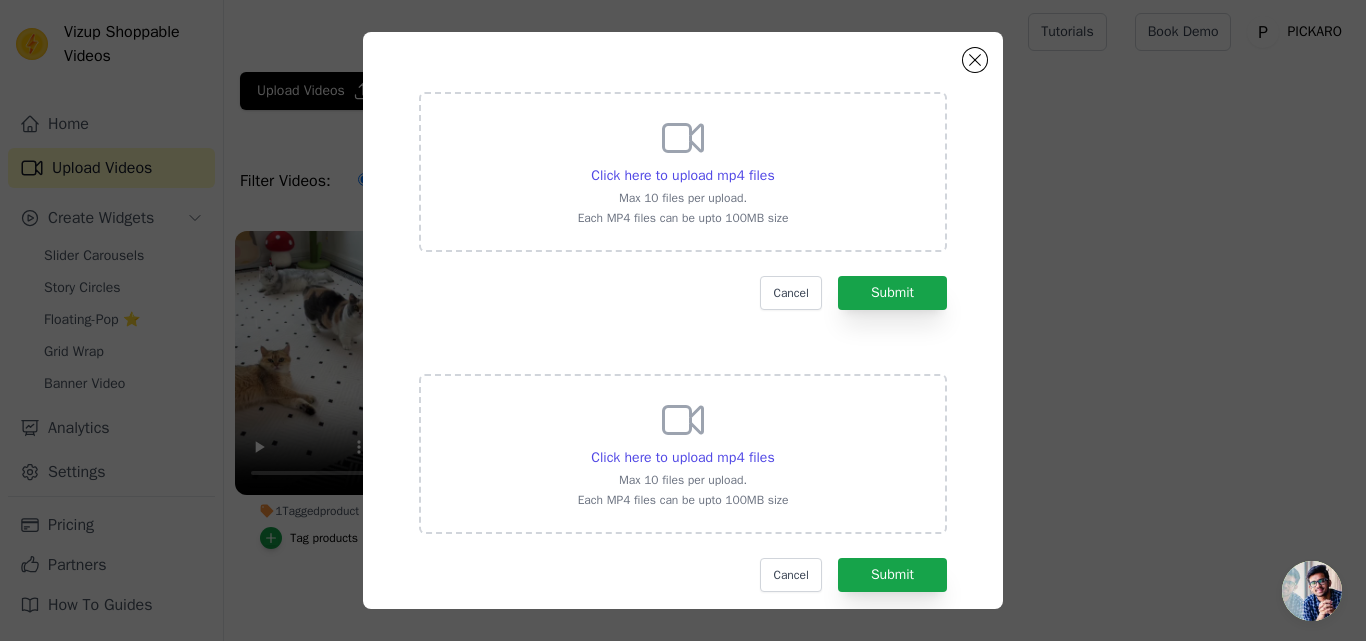 click on "Click here to upload mp4 files     Max 10 files per upload.   Each MP4 files can be upto 100MB size" at bounding box center [683, 172] 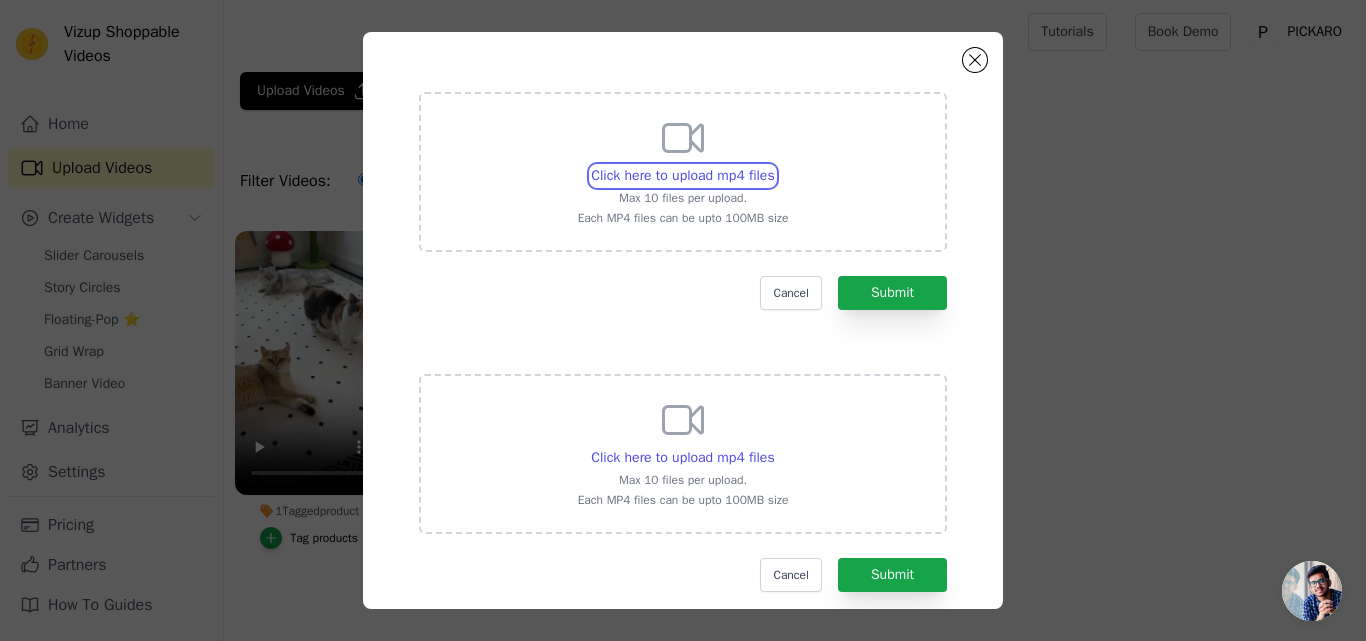 click on "Click here to upload mp4 files     Max 10 files per upload.   Each MP4 files can be upto 100MB size" at bounding box center (774, 165) 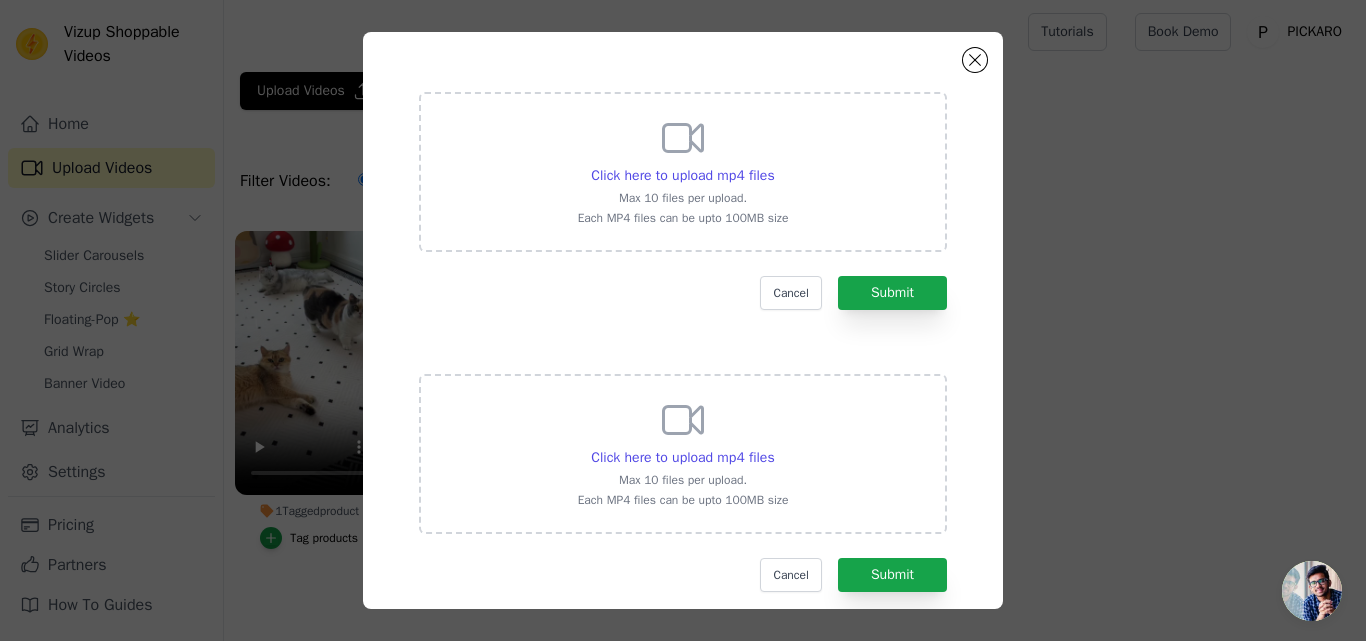 click on "Click here to upload mp4 files     Max 10 files per upload.   Each MP4 files can be upto 100MB size" at bounding box center (683, 172) 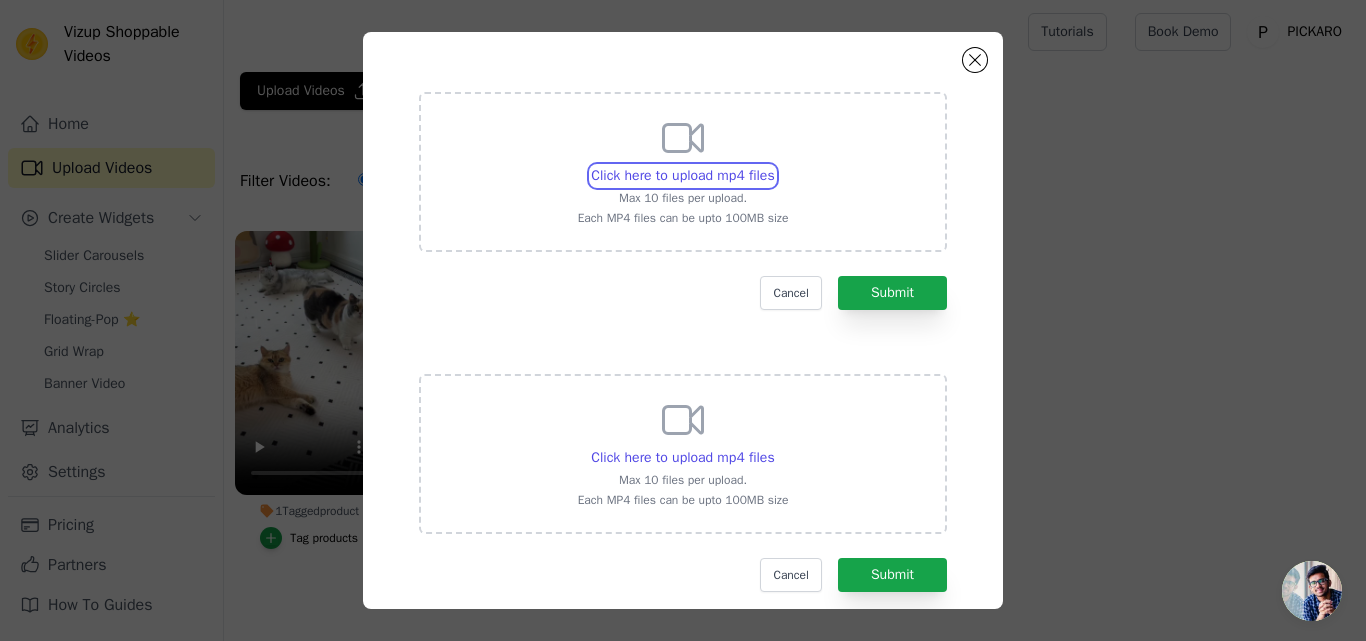 click on "Click here to upload mp4 files     Max 10 files per upload.   Each MP4 files can be upto 100MB size" at bounding box center (774, 165) 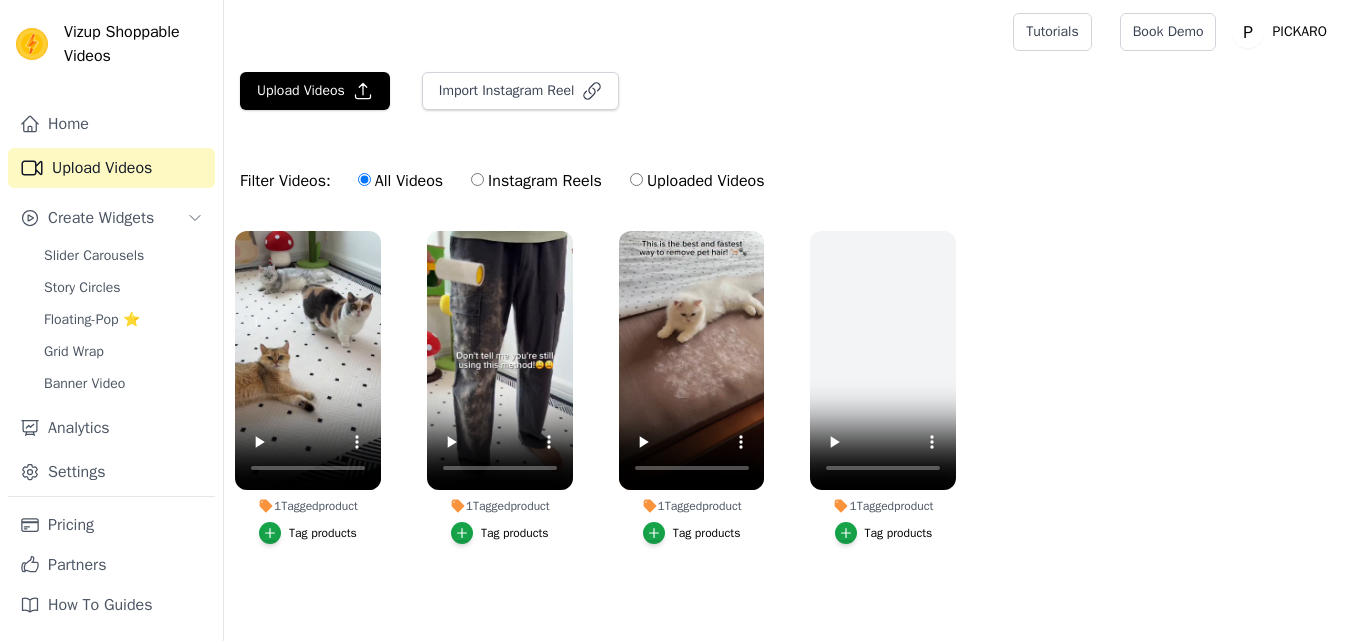 scroll, scrollTop: 0, scrollLeft: 0, axis: both 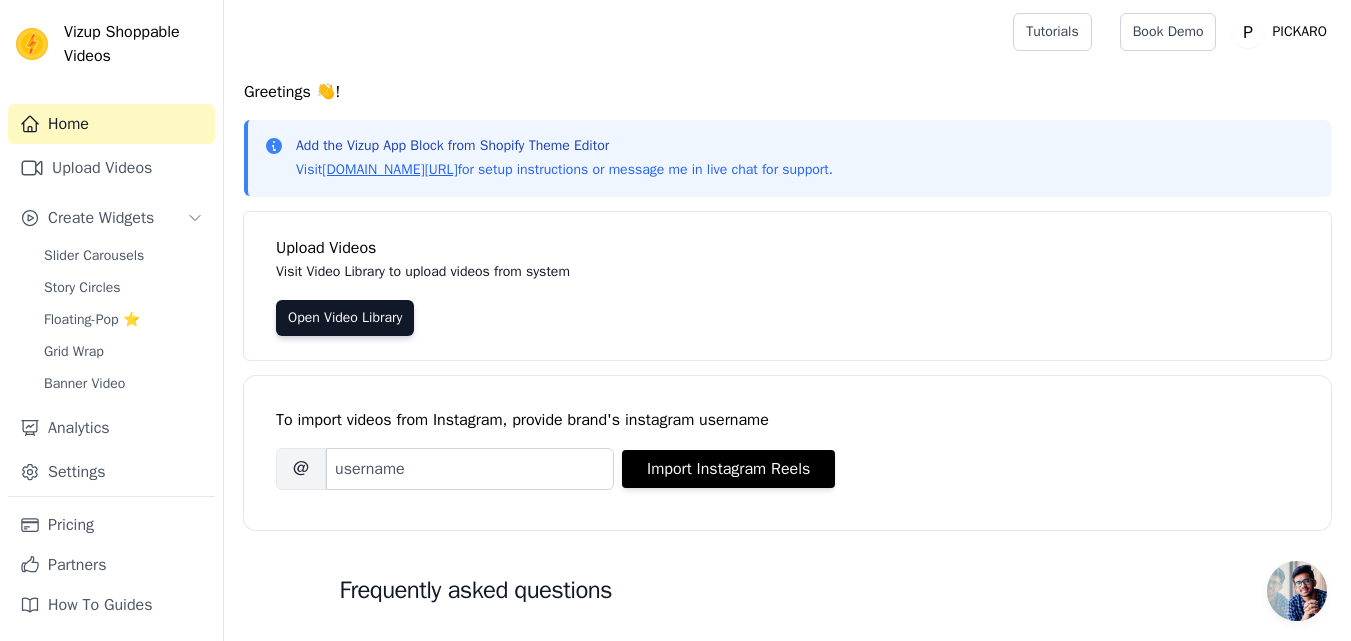 drag, startPoint x: 846, startPoint y: 406, endPoint x: 684, endPoint y: 362, distance: 167.869 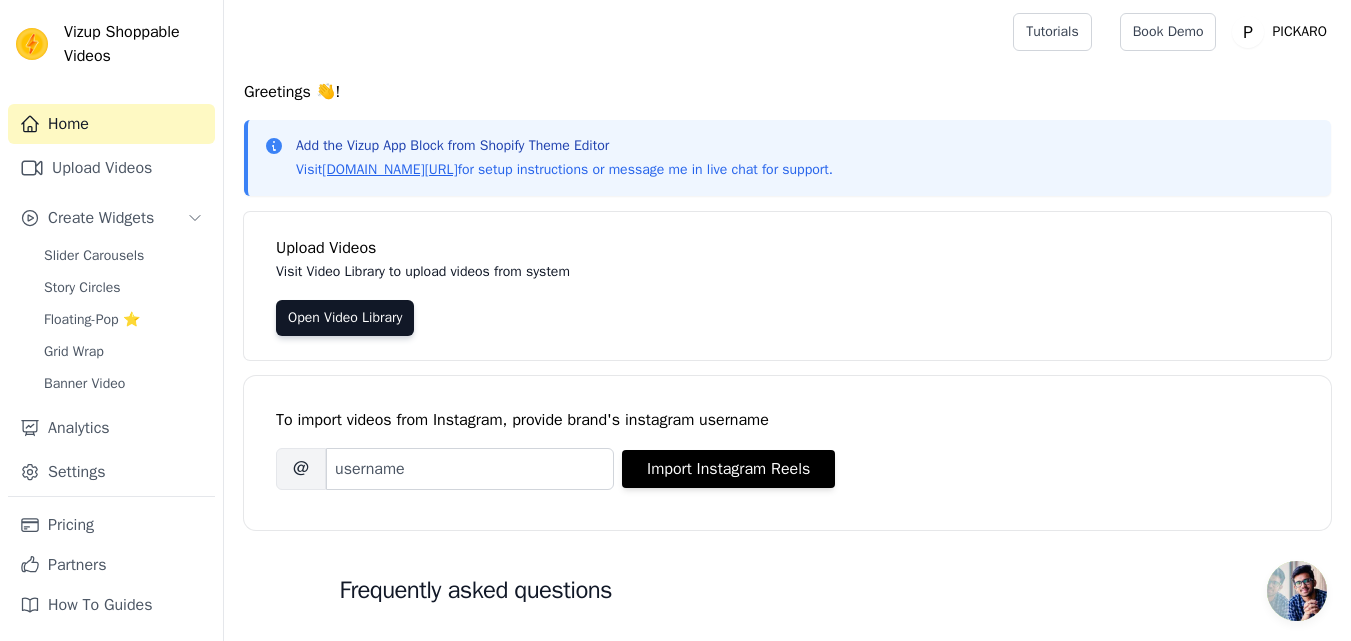click on "Open Video Library" at bounding box center [787, 318] 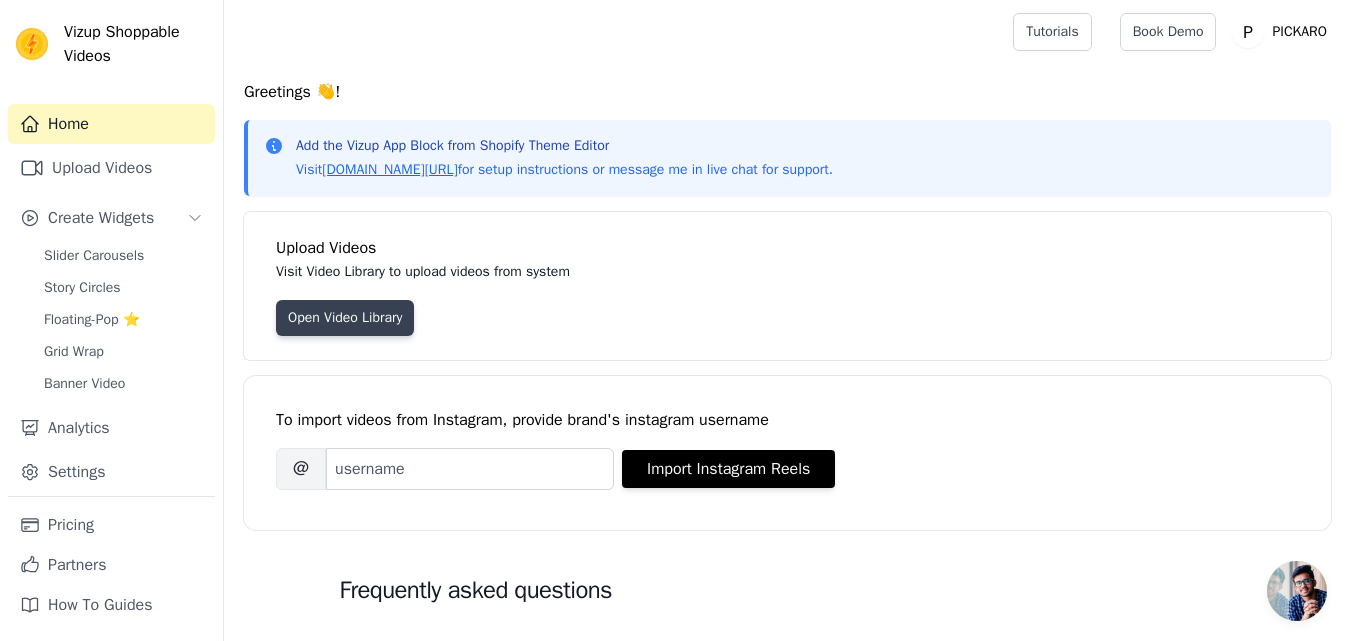 click on "Open Video Library" at bounding box center (345, 318) 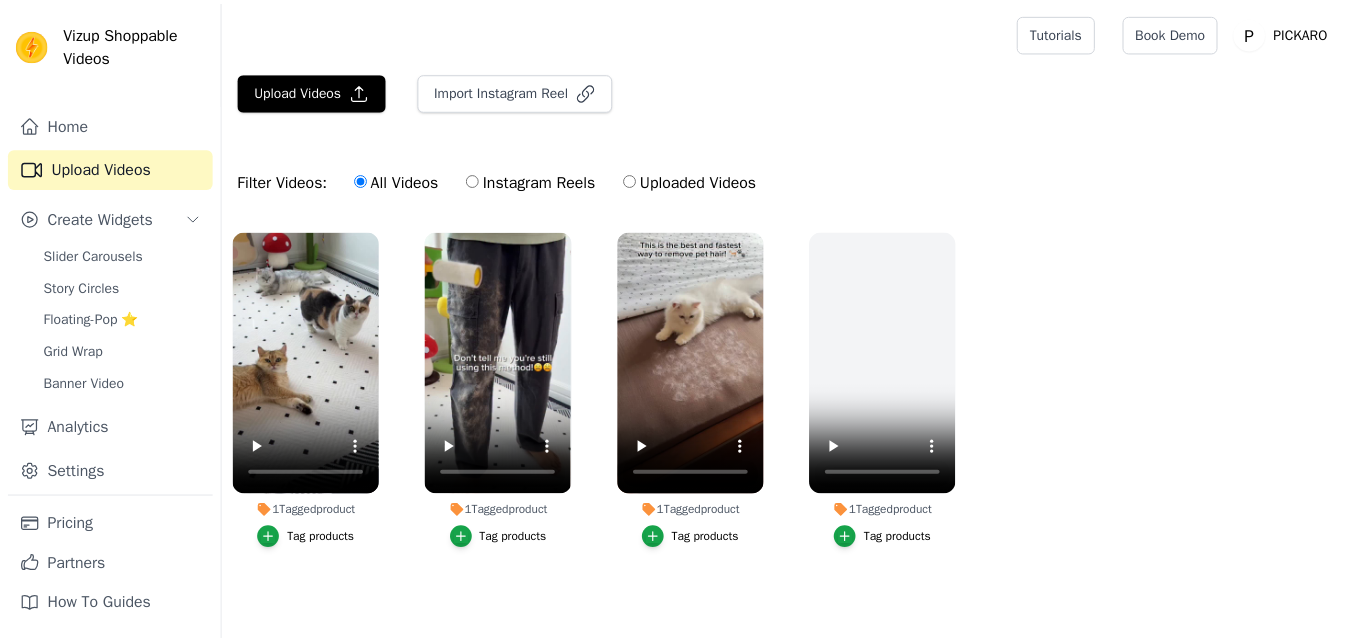 scroll, scrollTop: 0, scrollLeft: 0, axis: both 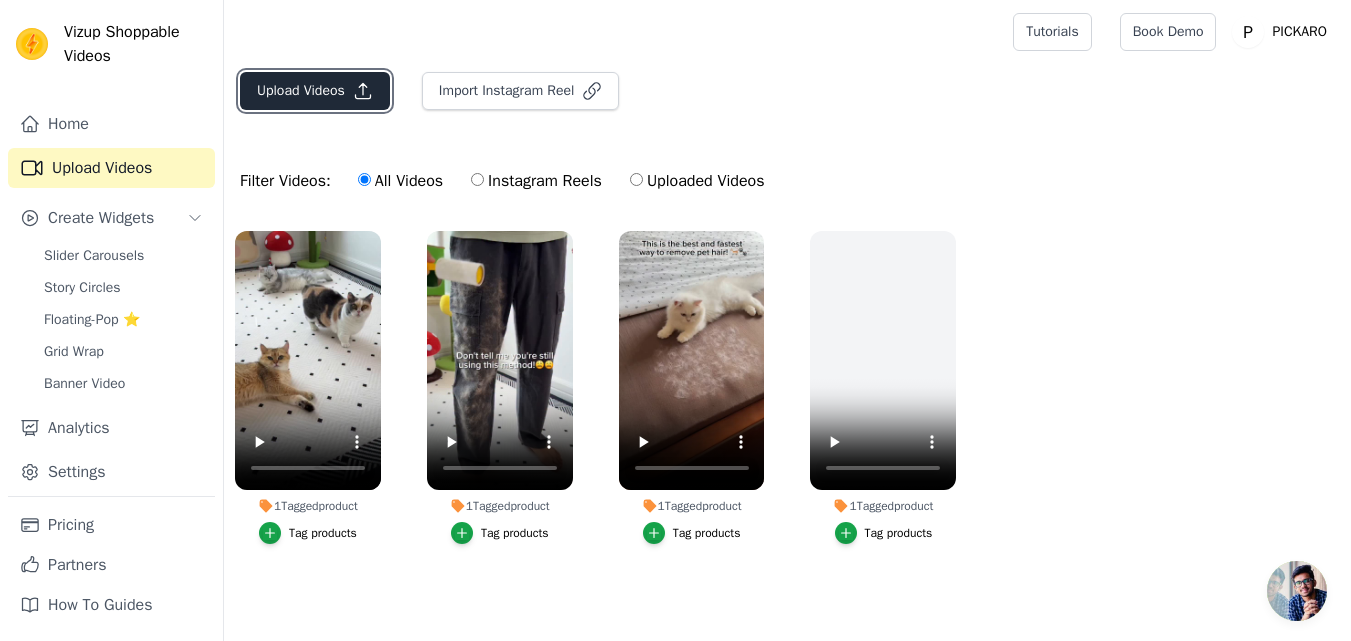 click on "Upload Videos" at bounding box center (315, 91) 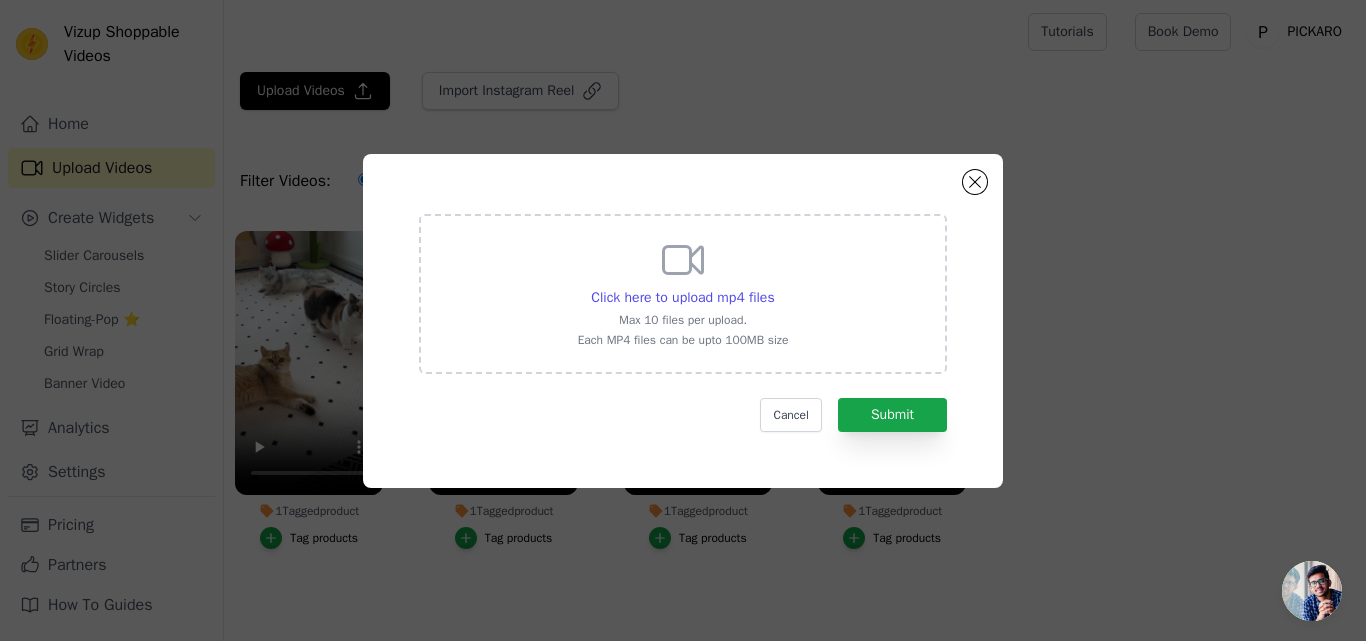 click 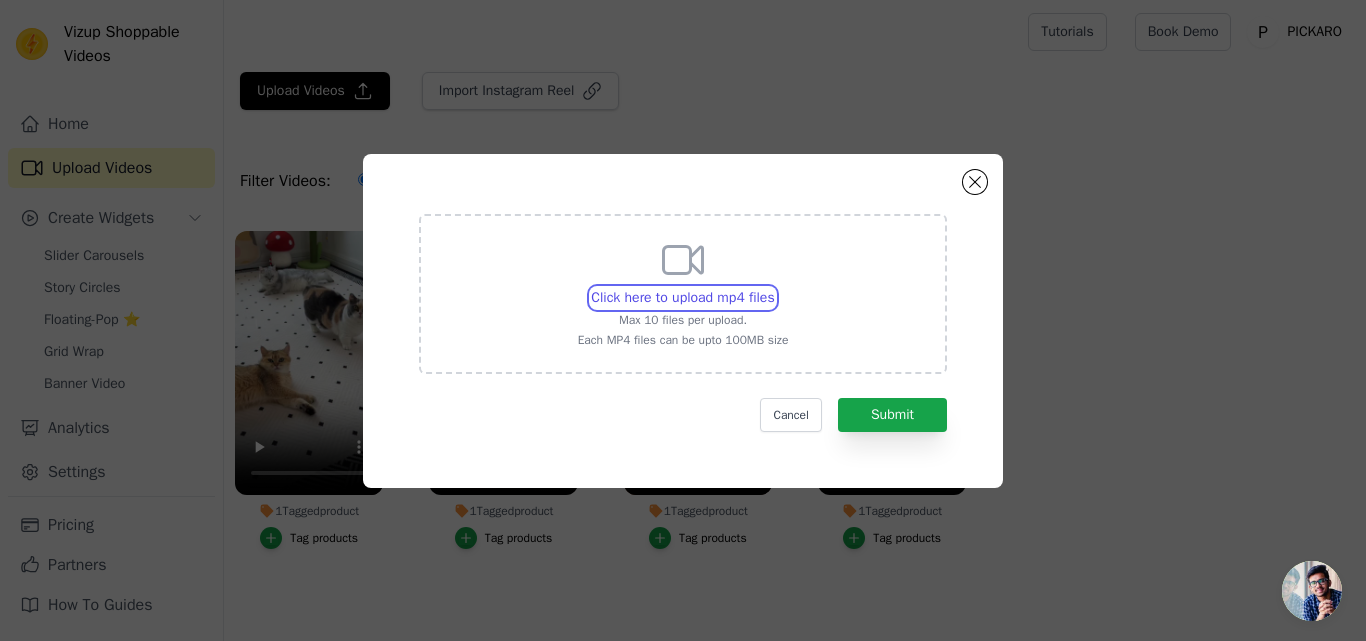 click on "Click here to upload mp4 files     Max 10 files per upload.   Each MP4 files can be upto 100MB size" at bounding box center (774, 287) 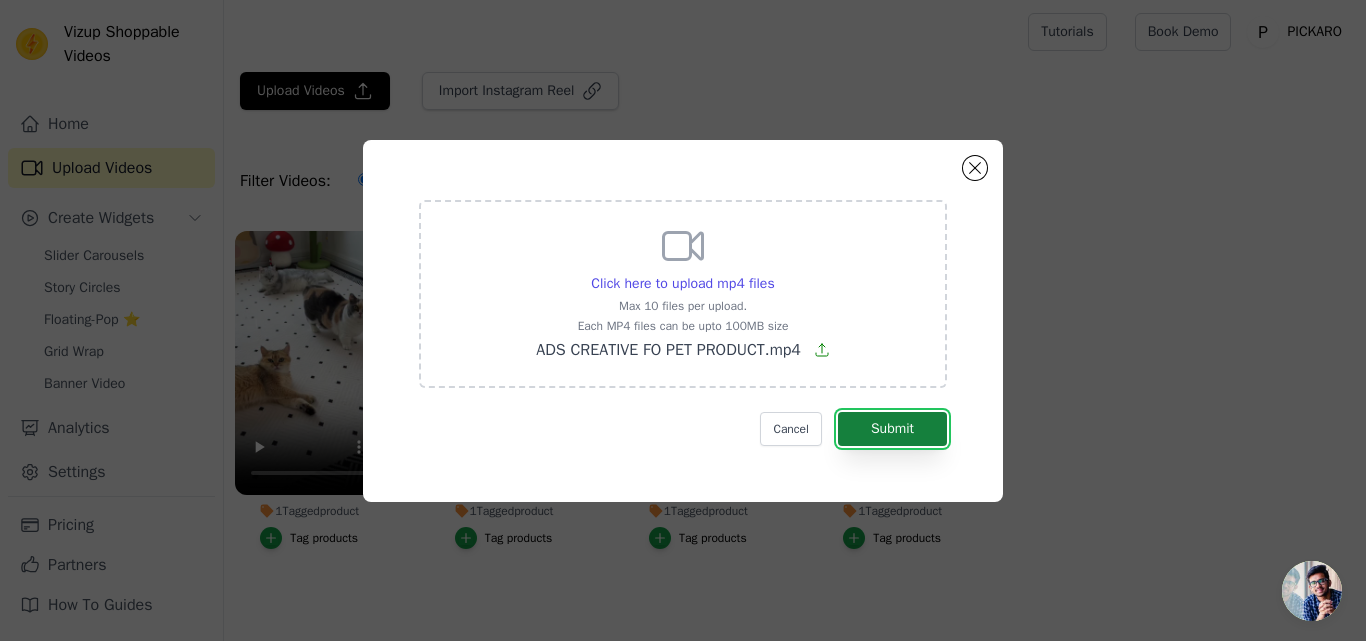 click on "Submit" at bounding box center (892, 429) 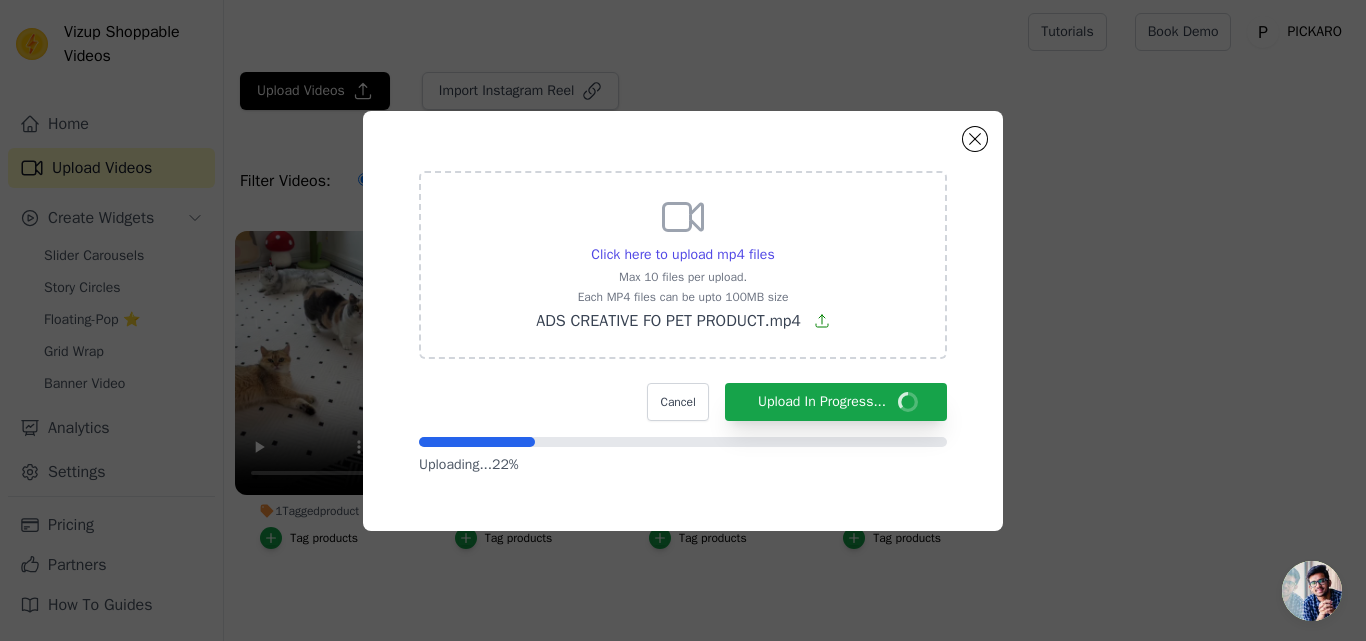 click on "Click here to upload mp4 files     Max 10 files per upload.   Each MP4 files can be upto 100MB size   ADS CREATIVE FO PET PRODUCT.mp4       Cancel   Upload In Progress...       Uploading...  22 %" at bounding box center [683, 323] 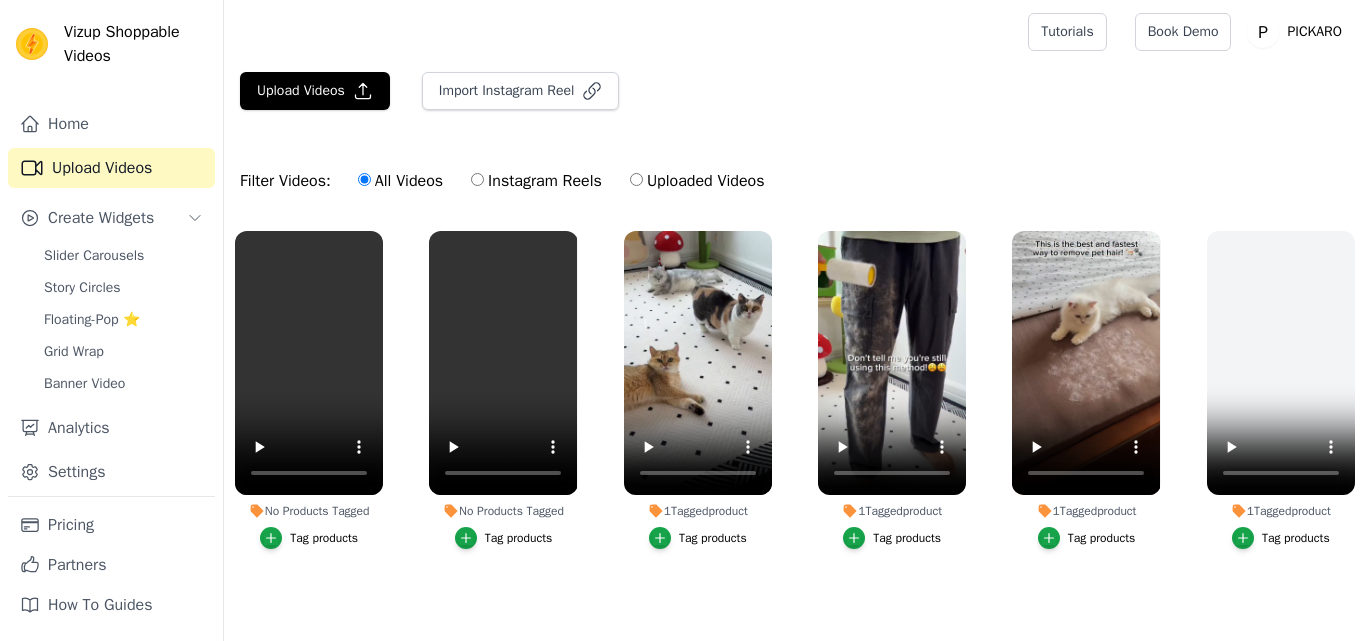 scroll, scrollTop: 0, scrollLeft: 0, axis: both 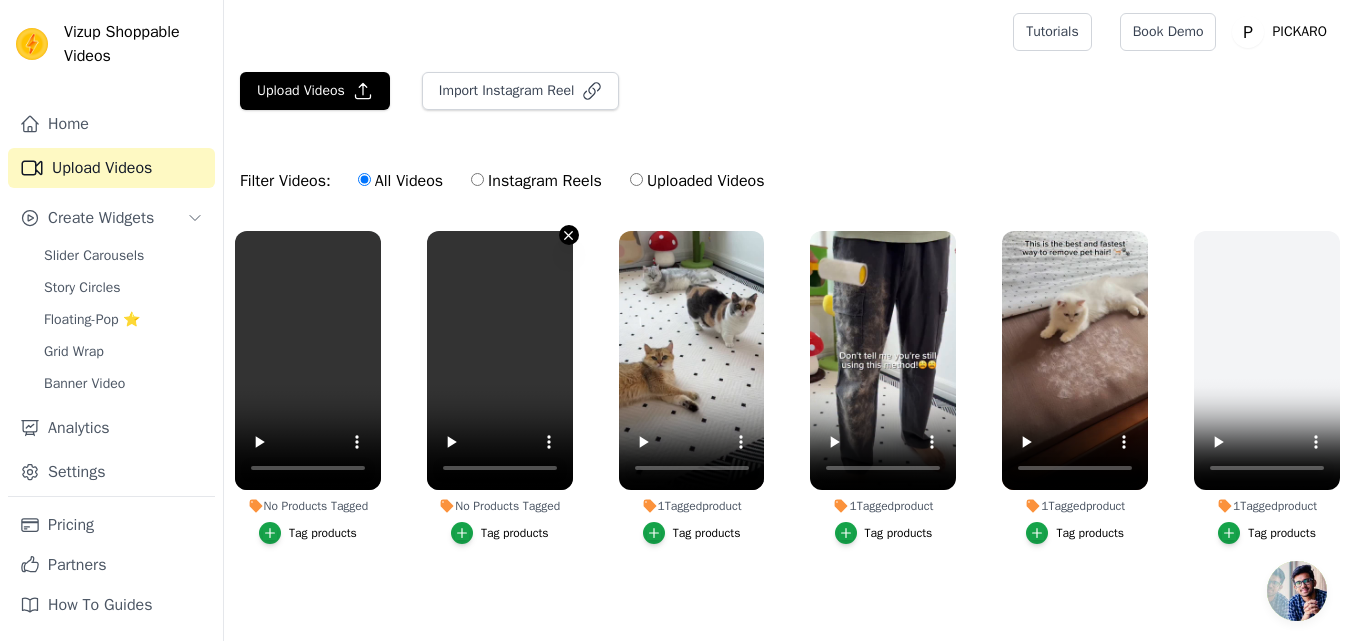 click 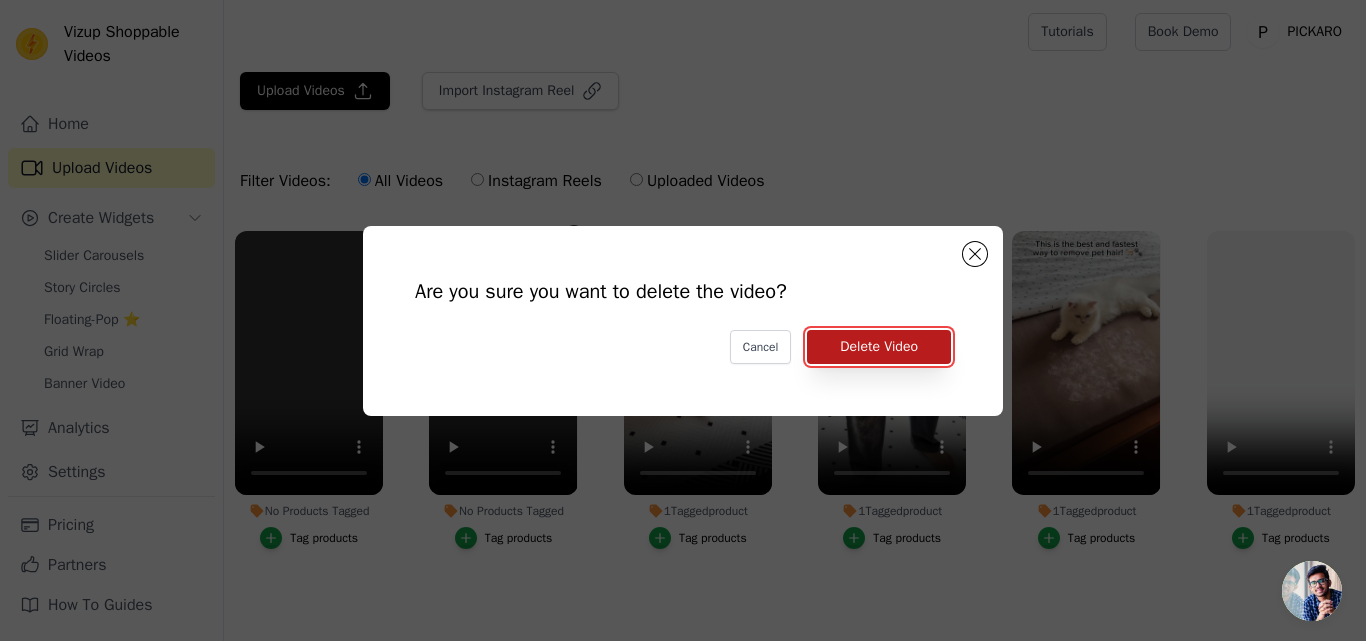 click on "Delete Video" at bounding box center (879, 347) 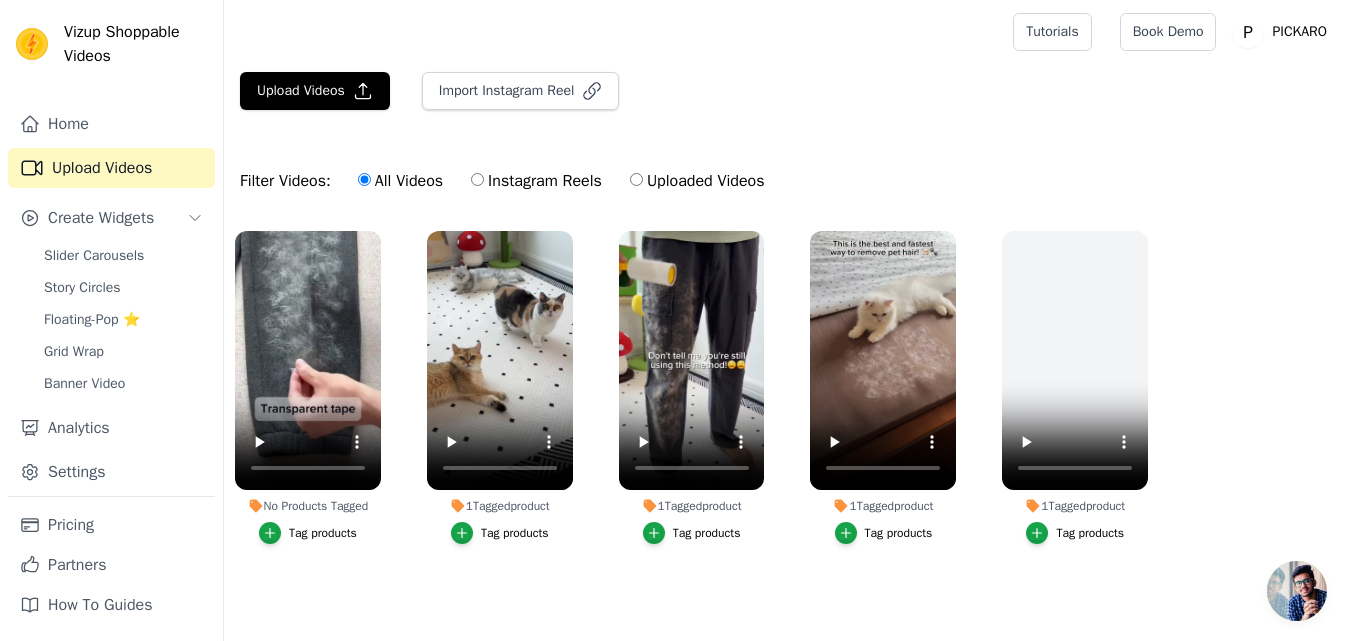 click on "No Products Tagged       Tag products           1  Tagged  product       Tag products           1  Tagged  product       Tag products           1  Tagged  product       Tag products           1  Tagged  product       Tag products" at bounding box center (787, 407) 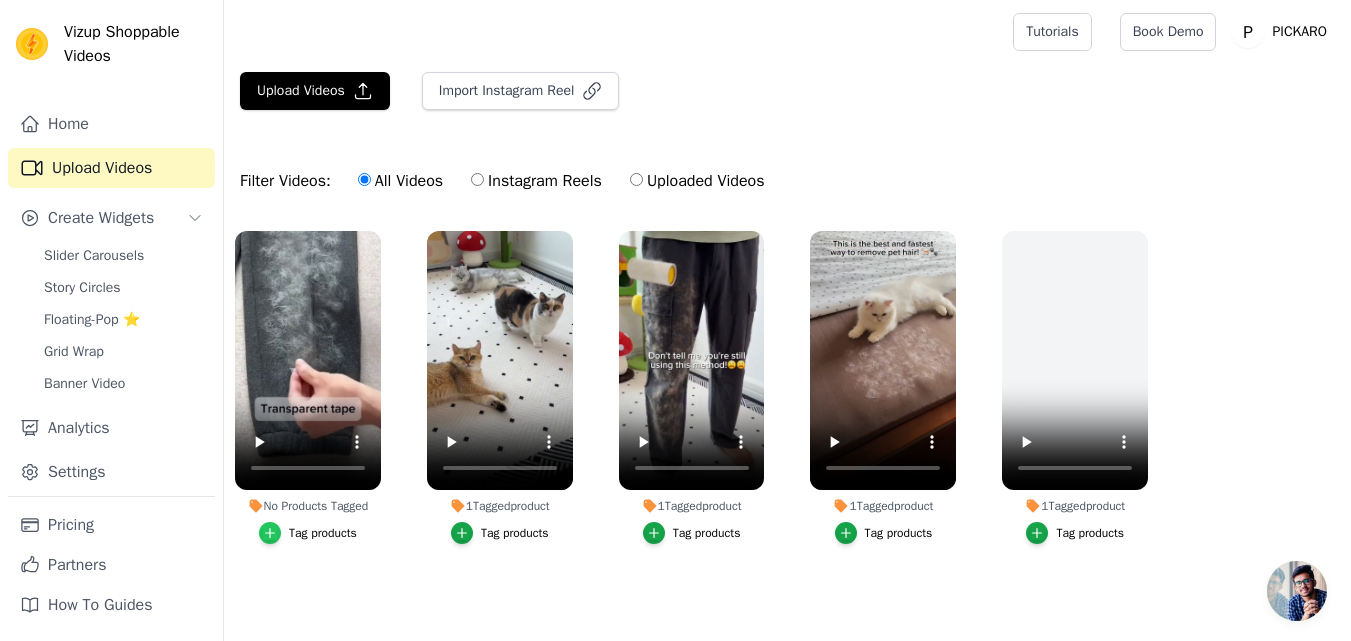 click at bounding box center [270, 533] 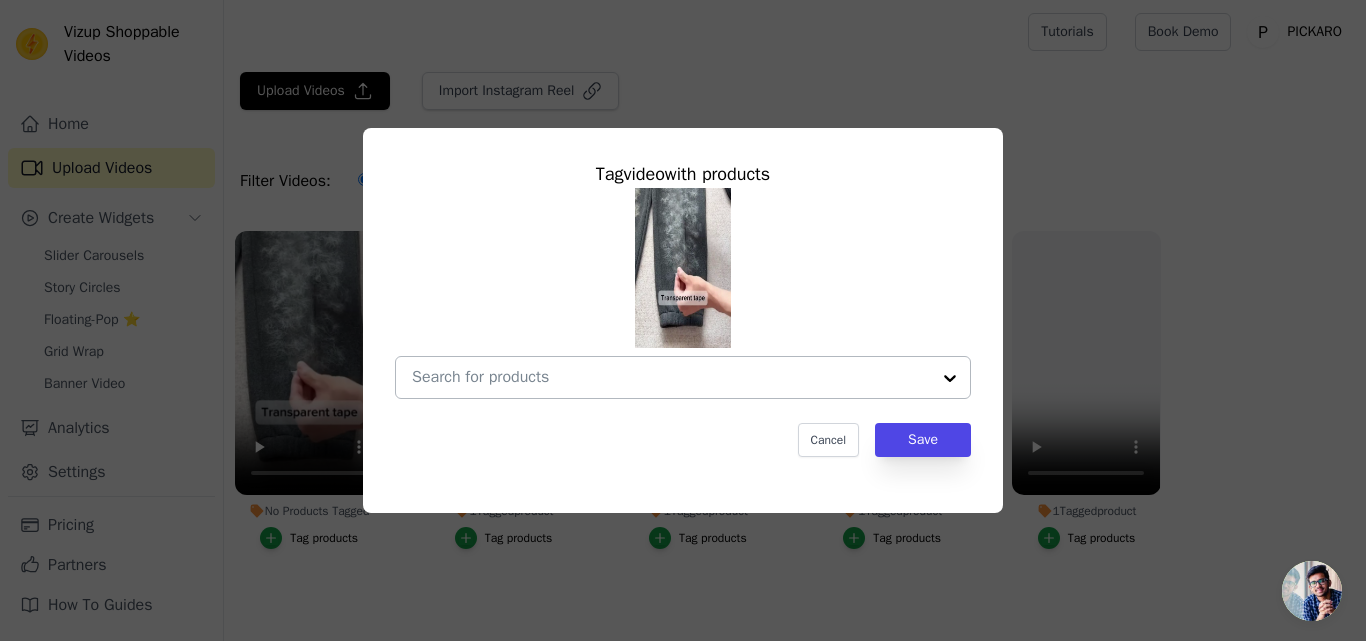 click on "No Products Tagged     Tag  video  with products                         Cancel   Save     Tag products" at bounding box center (671, 377) 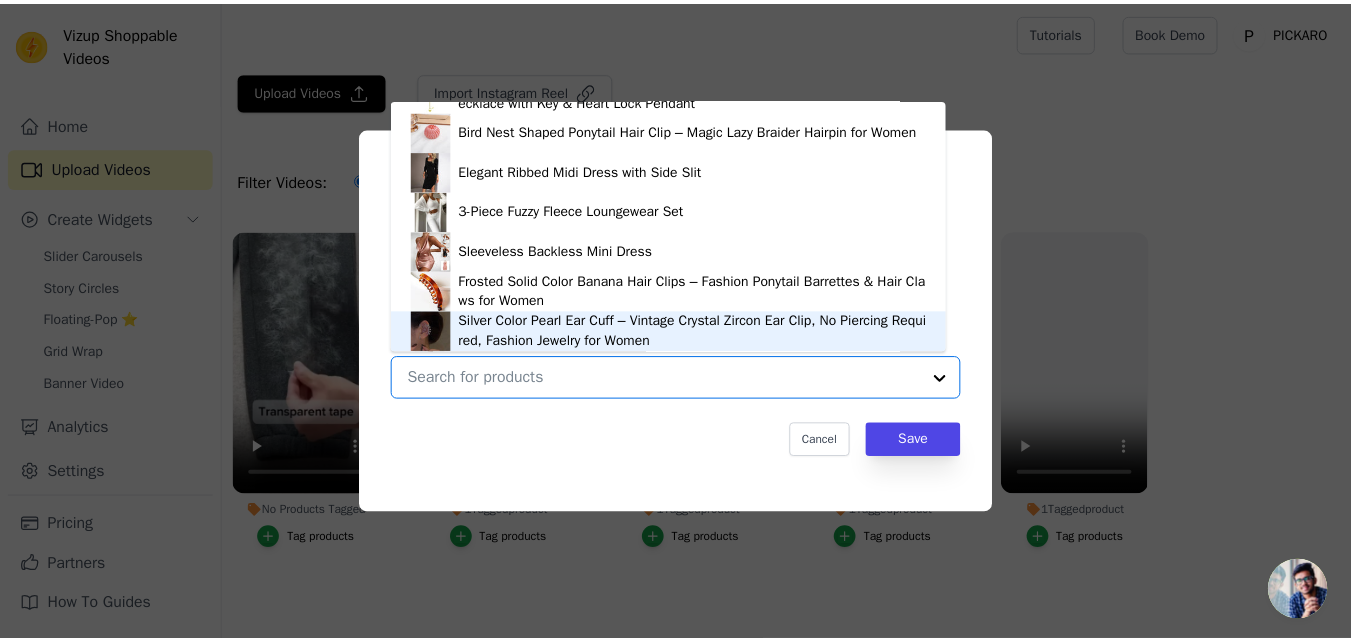 scroll, scrollTop: 268, scrollLeft: 0, axis: vertical 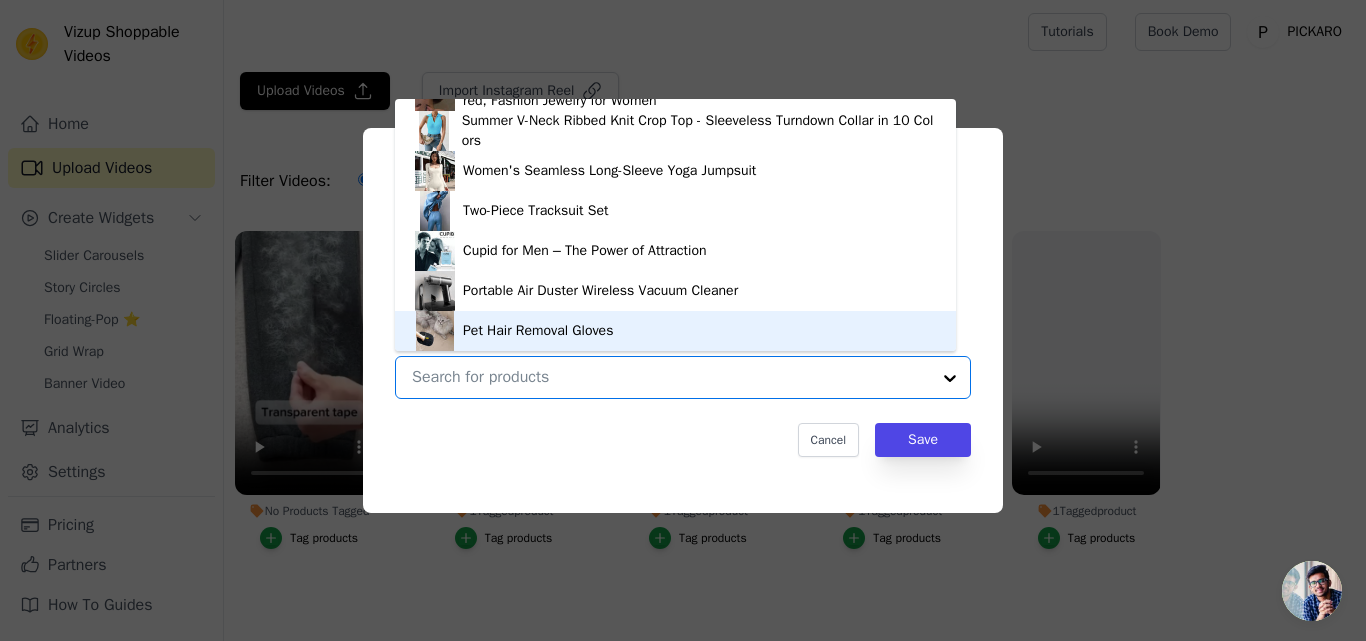 click on "Pet Hair Removal Gloves" at bounding box center [538, 331] 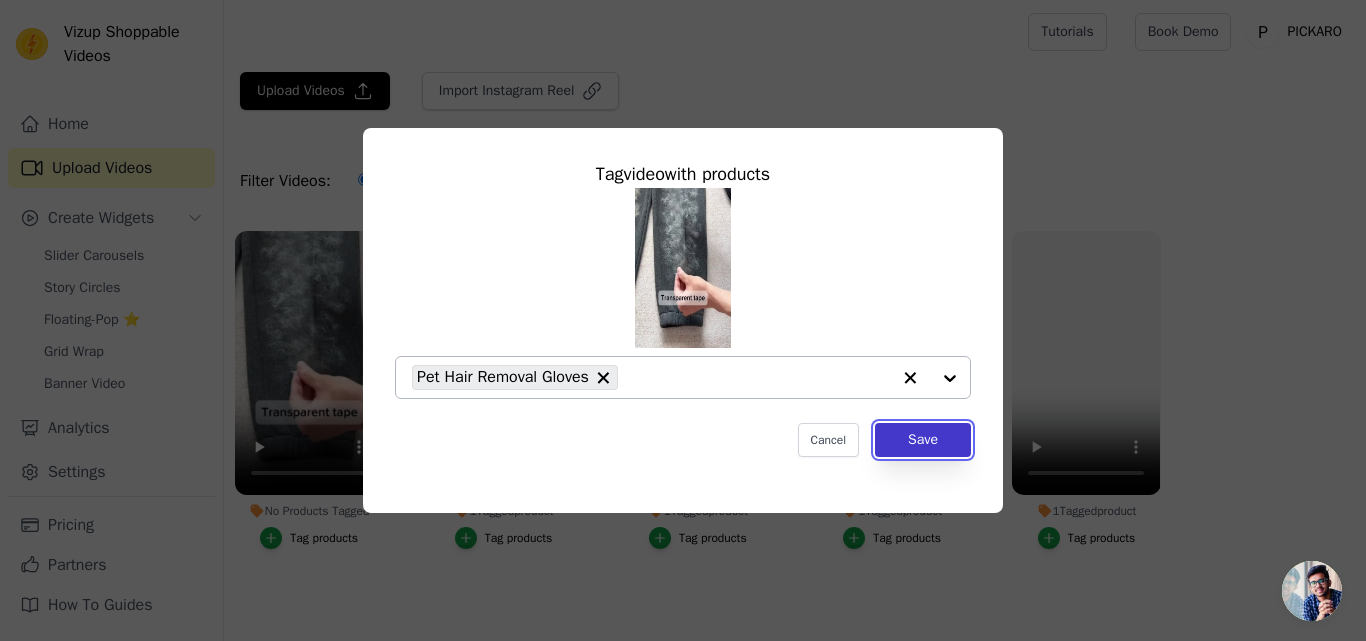 click on "Save" at bounding box center [923, 440] 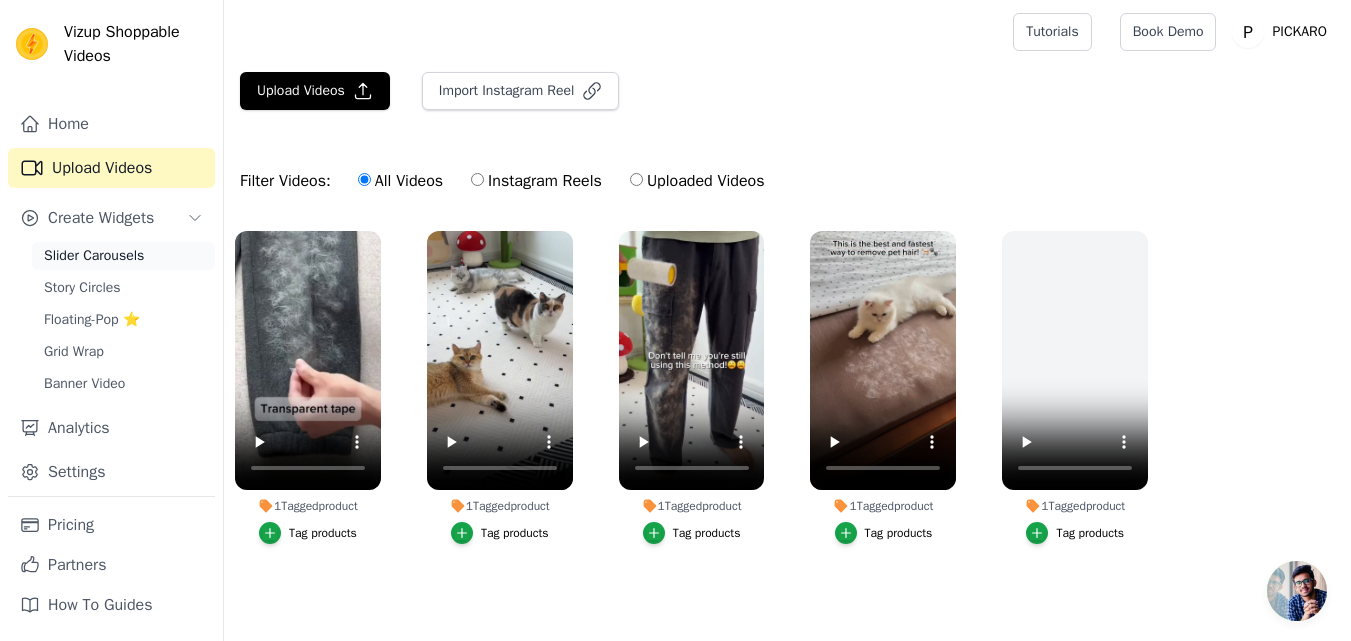 click on "Slider Carousels" at bounding box center (94, 256) 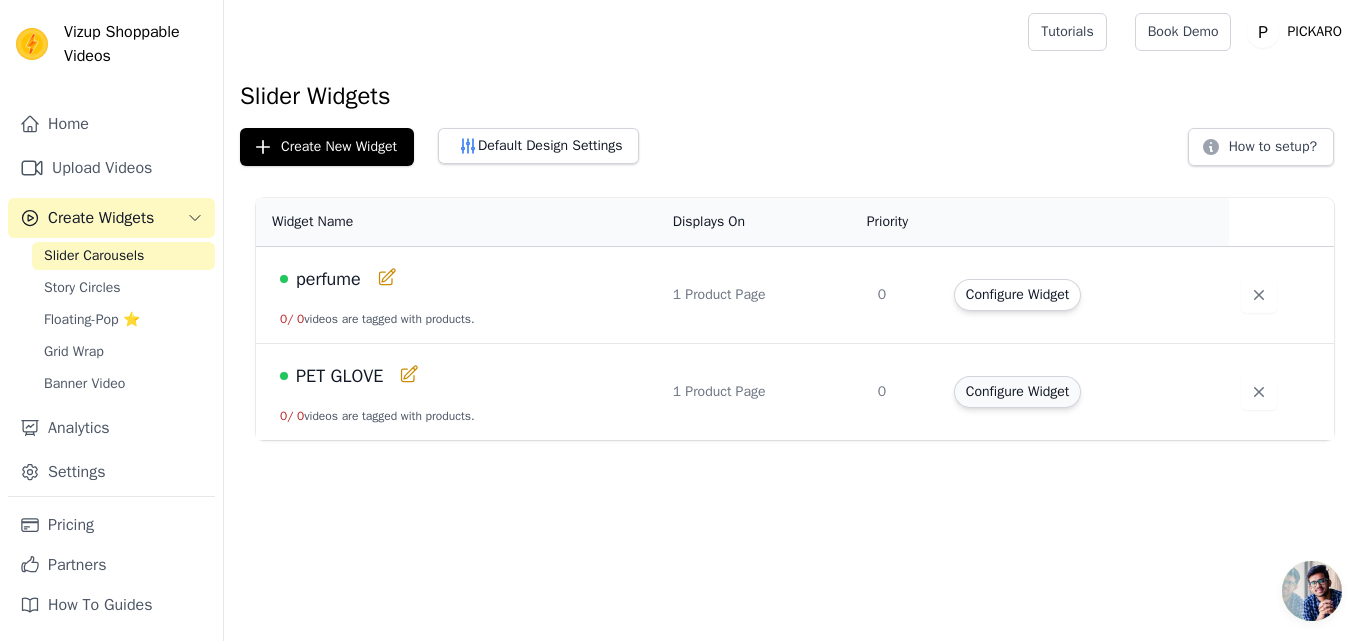 click on "Configure Widget" at bounding box center [1017, 392] 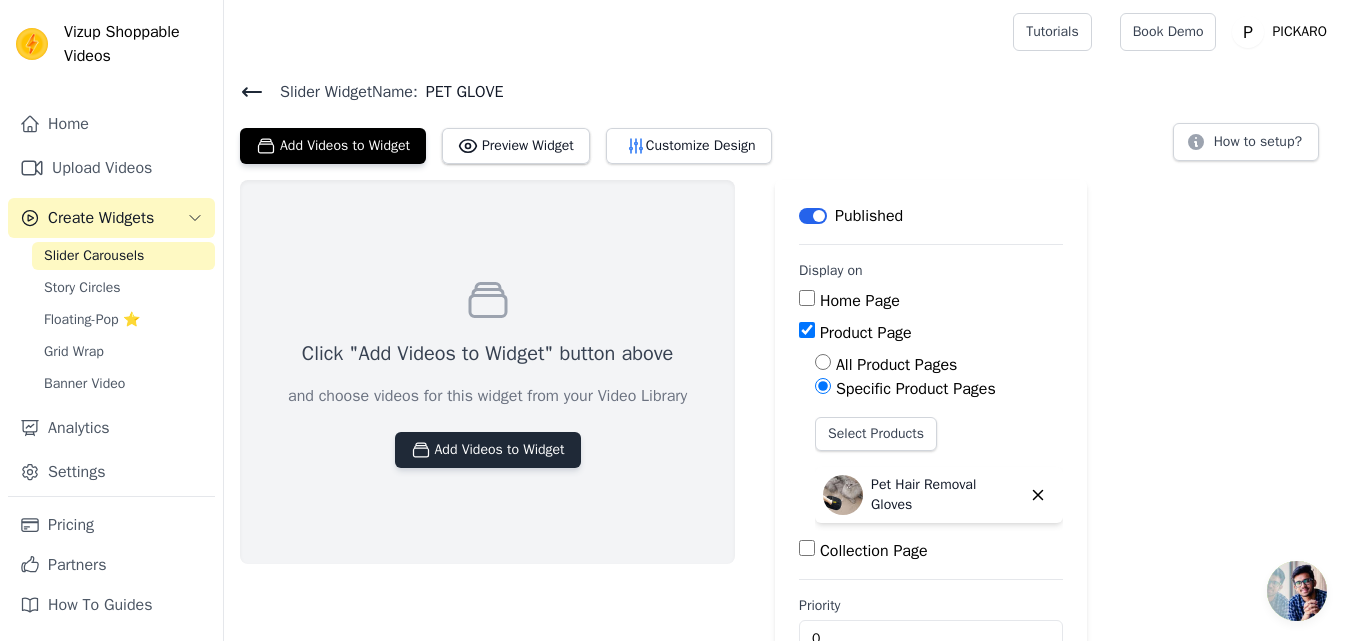 click on "Add Videos to Widget" at bounding box center [488, 450] 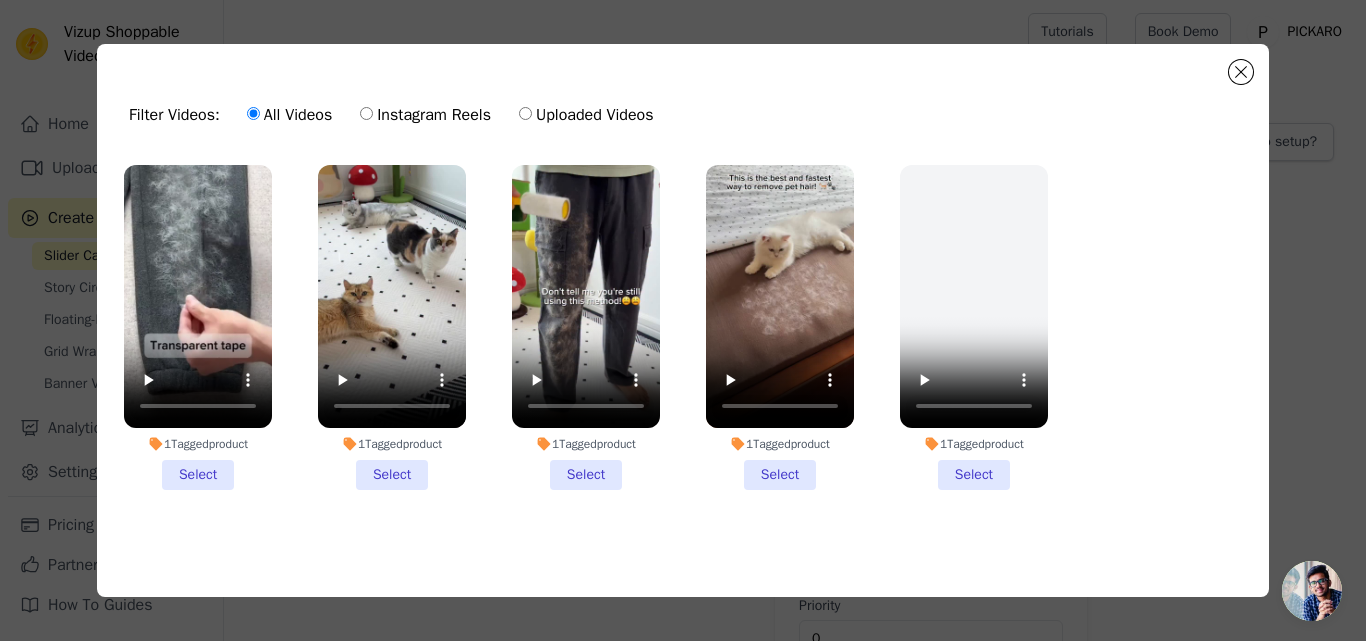 click on "1  Tagged  product     Select" at bounding box center [198, 327] 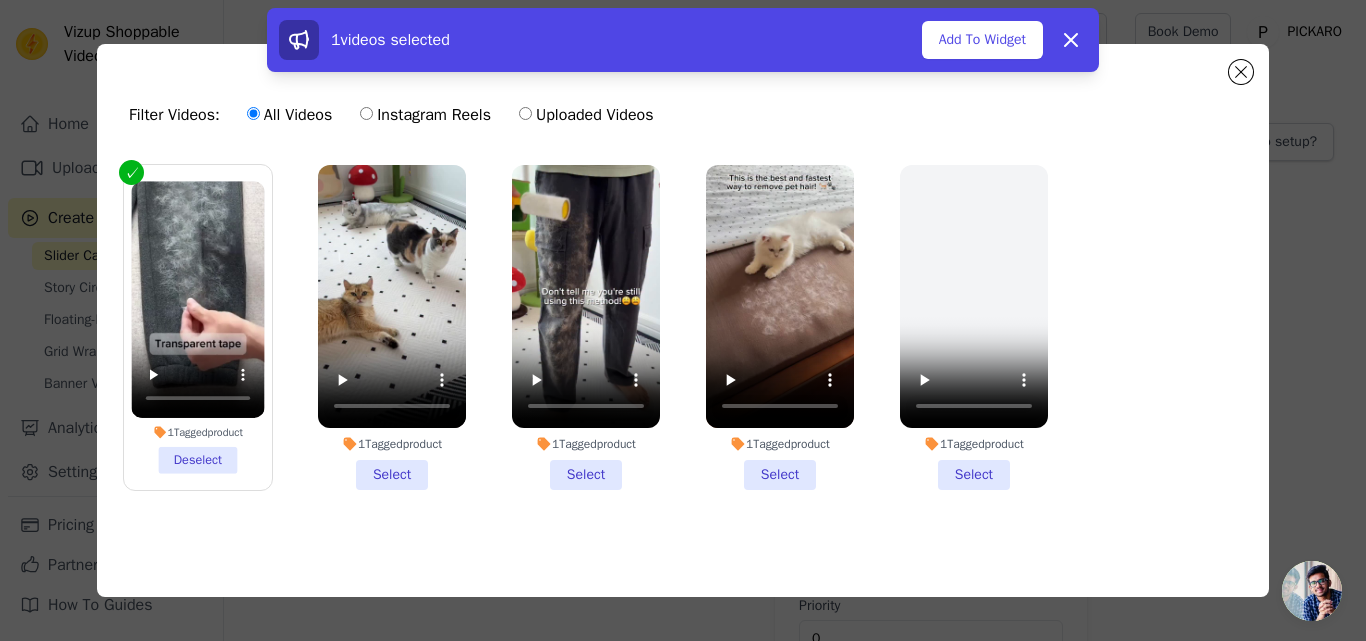click on "1  Tagged  product     Select" at bounding box center [392, 327] 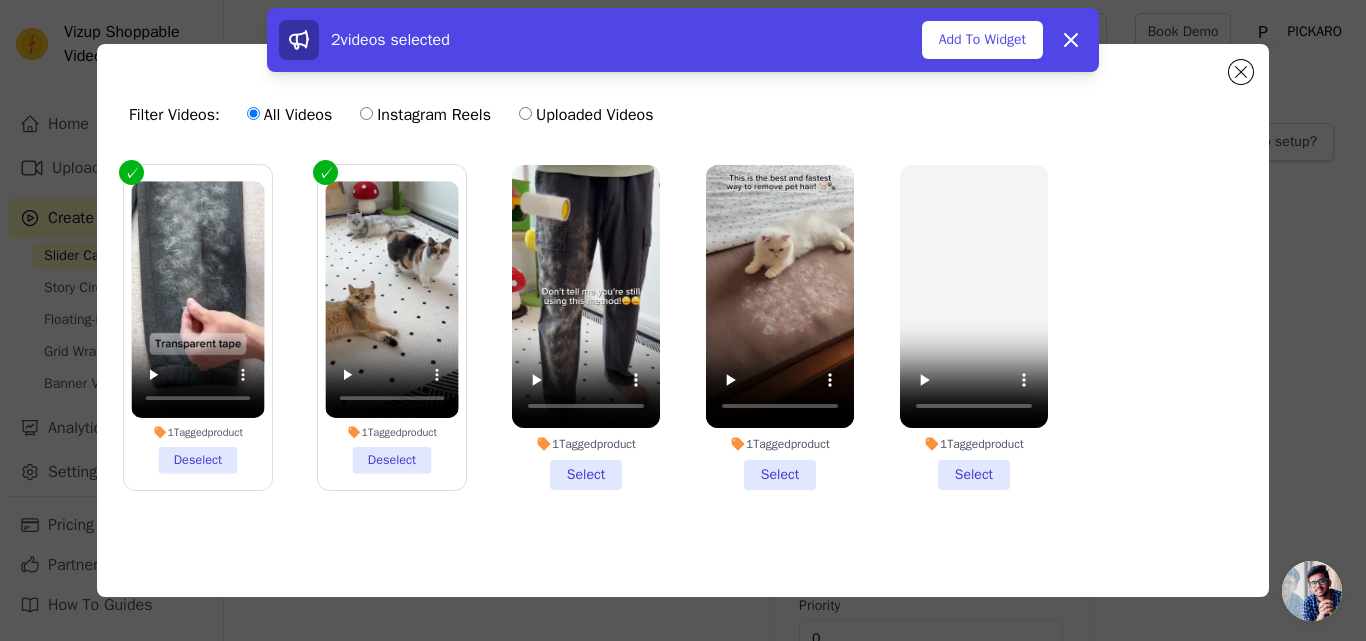 click on "1  Tagged  product     Select" at bounding box center [586, 327] 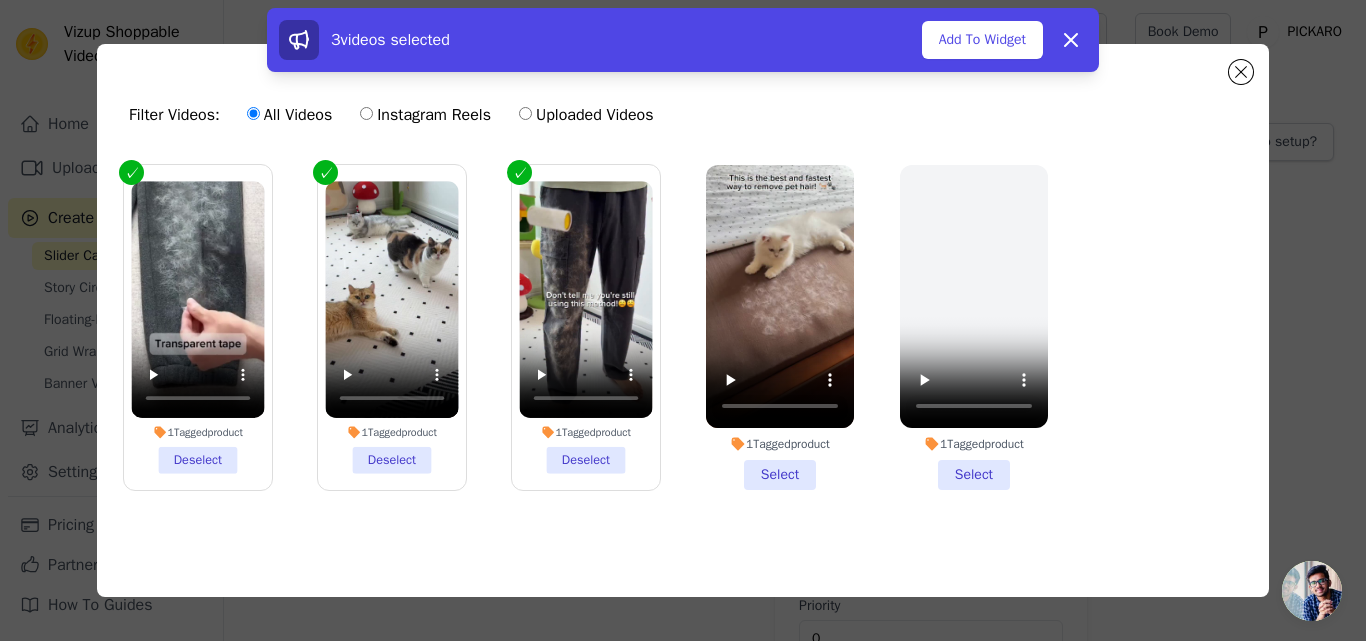 click on "1  Tagged  product     Select" at bounding box center [780, 327] 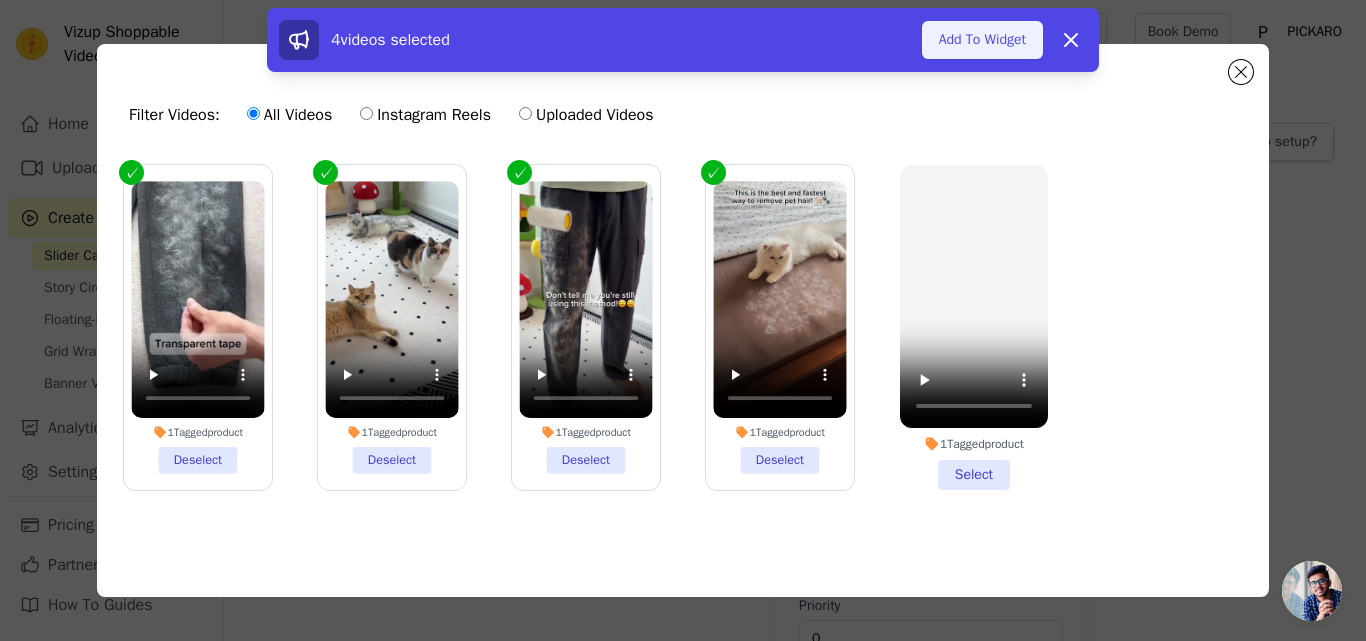 click on "Add To Widget" at bounding box center (982, 40) 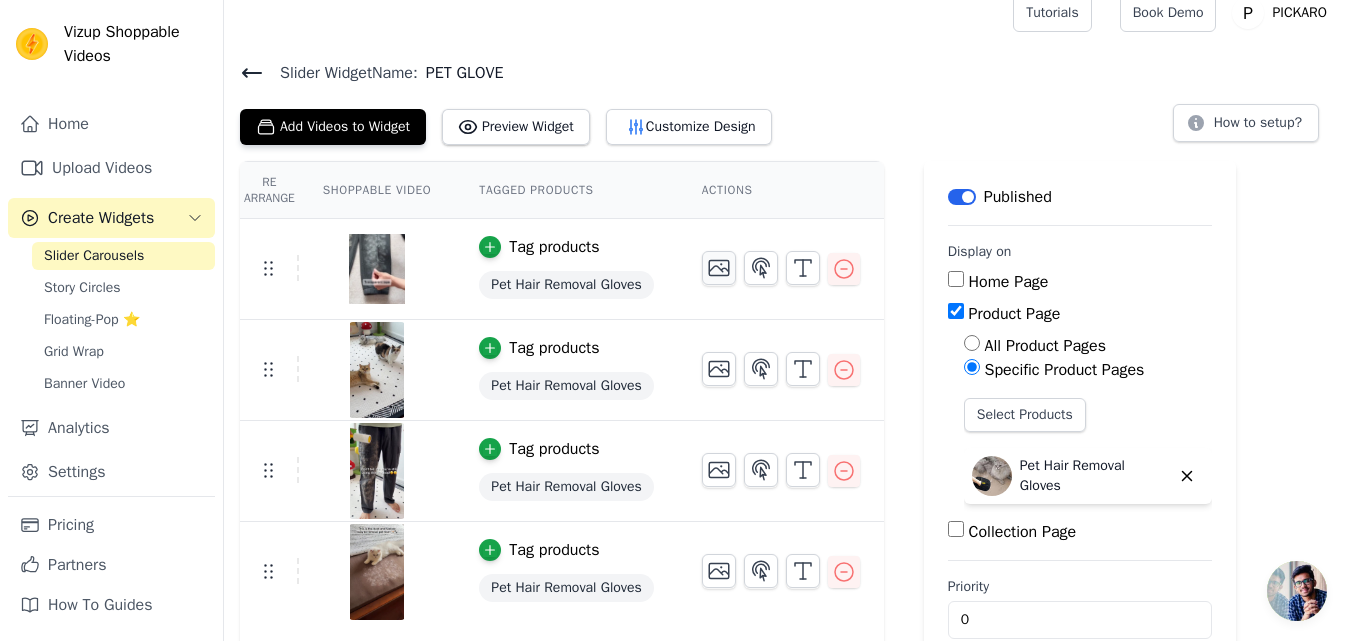 scroll, scrollTop: 0, scrollLeft: 0, axis: both 